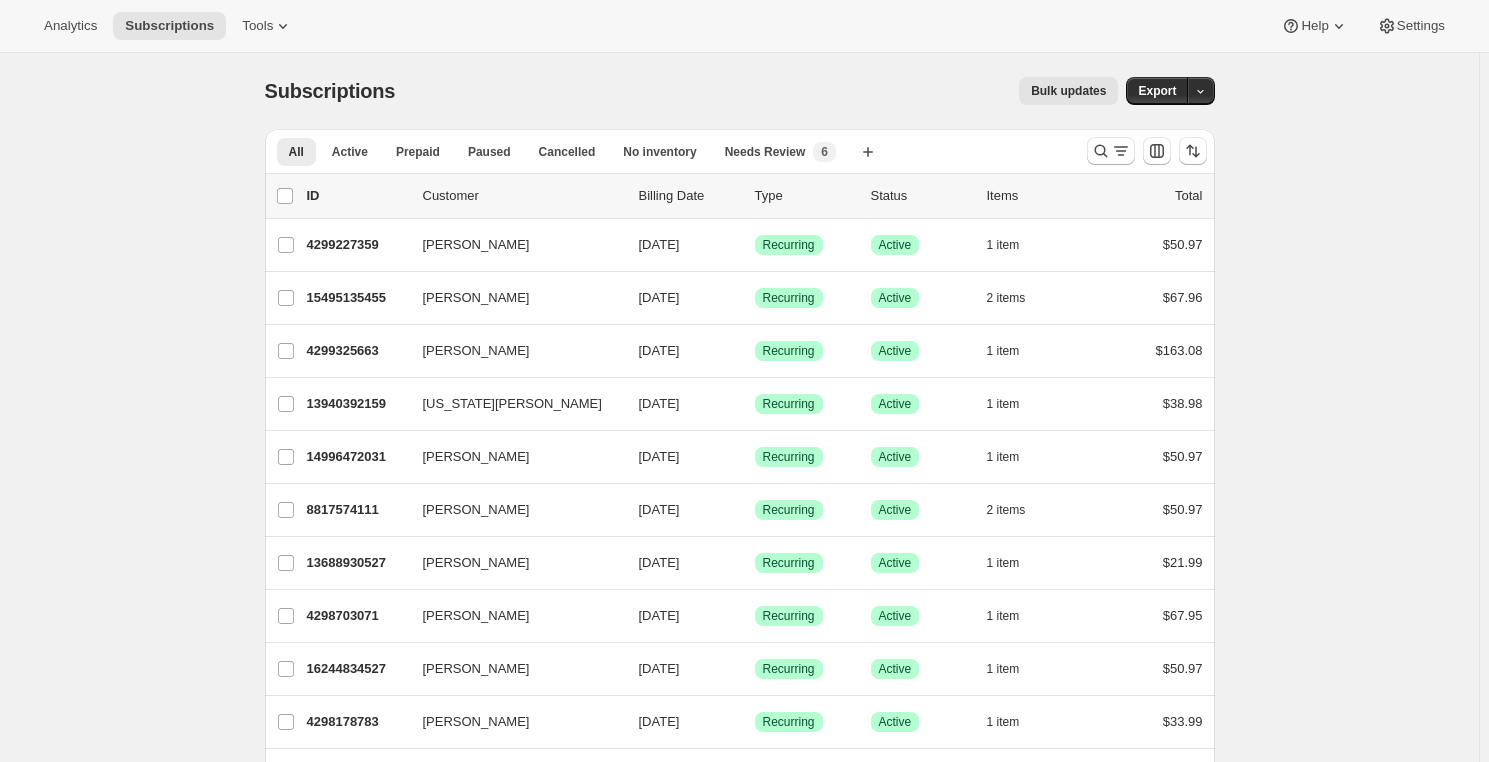 scroll, scrollTop: 0, scrollLeft: 0, axis: both 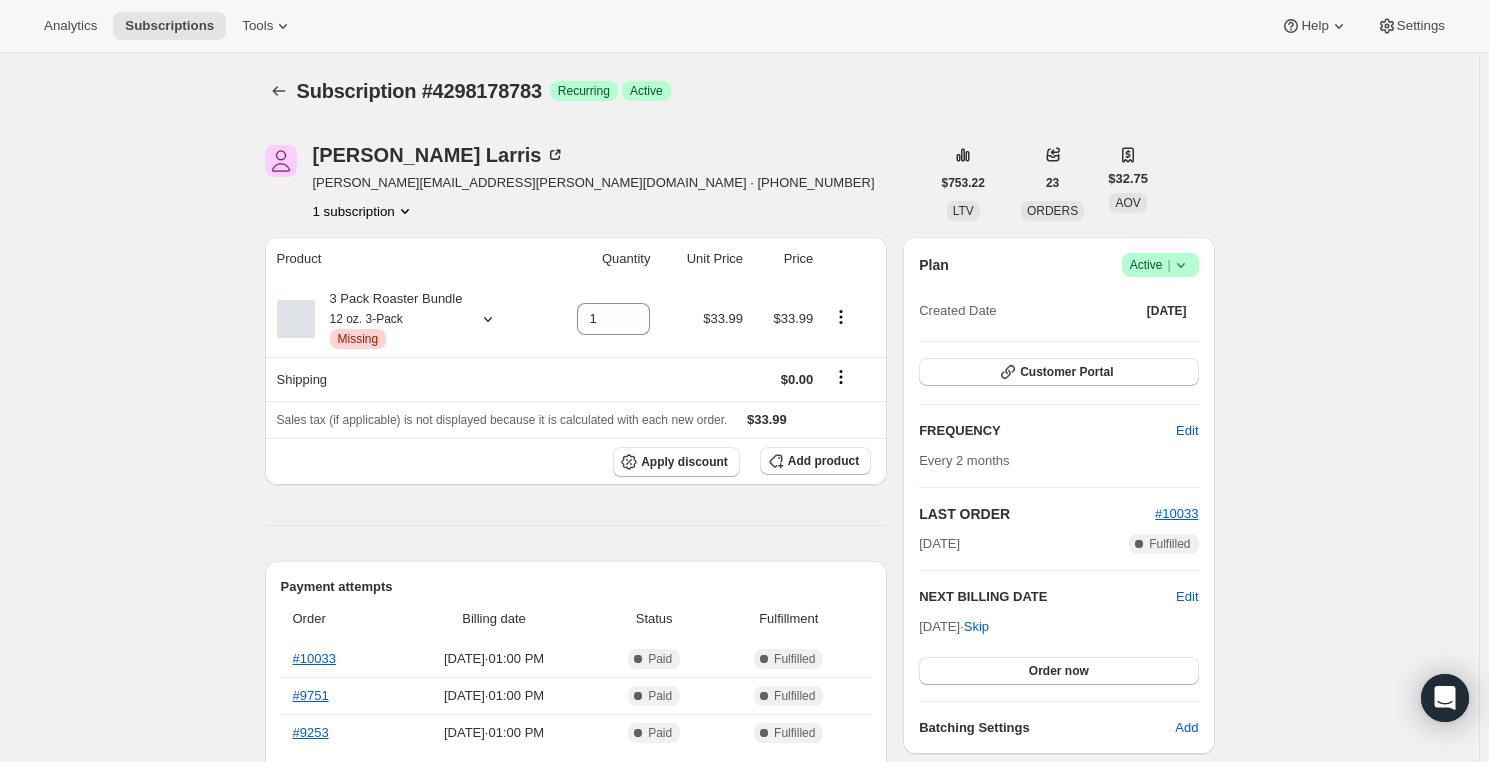 click on "Subscription #4298178783. This page is ready Subscription #4298178783 Success Recurring Success Active [PERSON_NAME] [PERSON_NAME][EMAIL_ADDRESS][PERSON_NAME][DOMAIN_NAME] · [PHONE_NUMBER] 1 subscription $753.22 LTV 23 ORDERS $32.75 AOV Product Quantity Unit Price Price 3 Pack Roaster Bundle 12 oz. 3-Pack Critical Missing 1 $33.99 $33.99 Shipping $0.00 Sales tax (if applicable) is not displayed because it is calculated with each new order.   $33.99 Apply discount Add product Payment attempts Order Billing date Status Fulfillment #10033 [DATE]  ·  01:00 PM  Complete Paid  Complete Fulfilled #9751 [DATE]  ·  01:00 PM  Complete Paid  Complete Fulfilled #9253 [DATE]  ·  01:00 PM  Complete Paid  Complete Fulfilled Timeline [DATE] Subscription reminder email sent via Awtomic email. 01:00 PM [DATE] Order processed successfully.  View order 01:00 PM [DATE] Subscription reminder email sent via Awtomic email. 01:00 PM [DATE] Order processed successfully.  View order 01:00 PM [DATE] 01:00 PM Plan | Add" at bounding box center [739, 833] 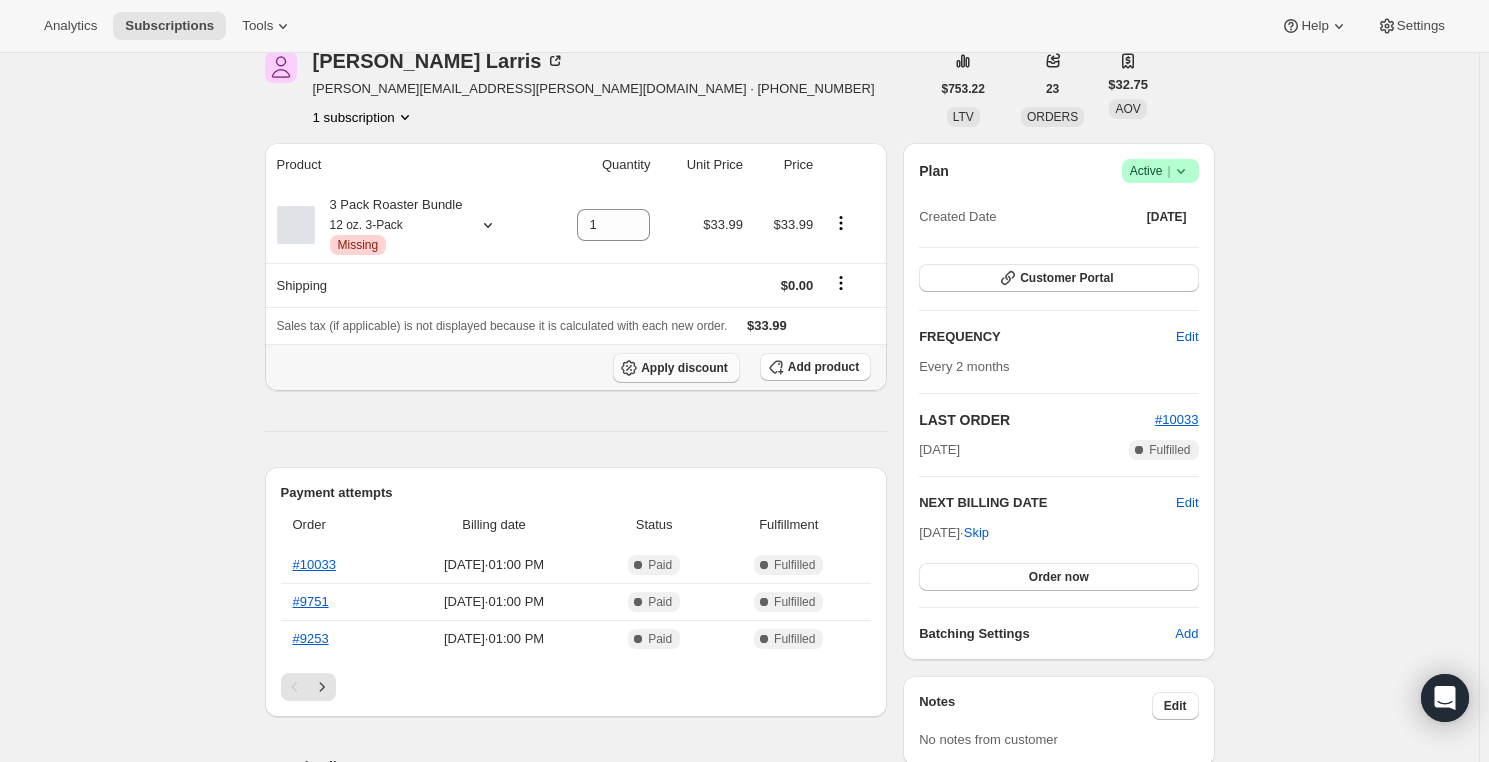 scroll, scrollTop: 0, scrollLeft: 0, axis: both 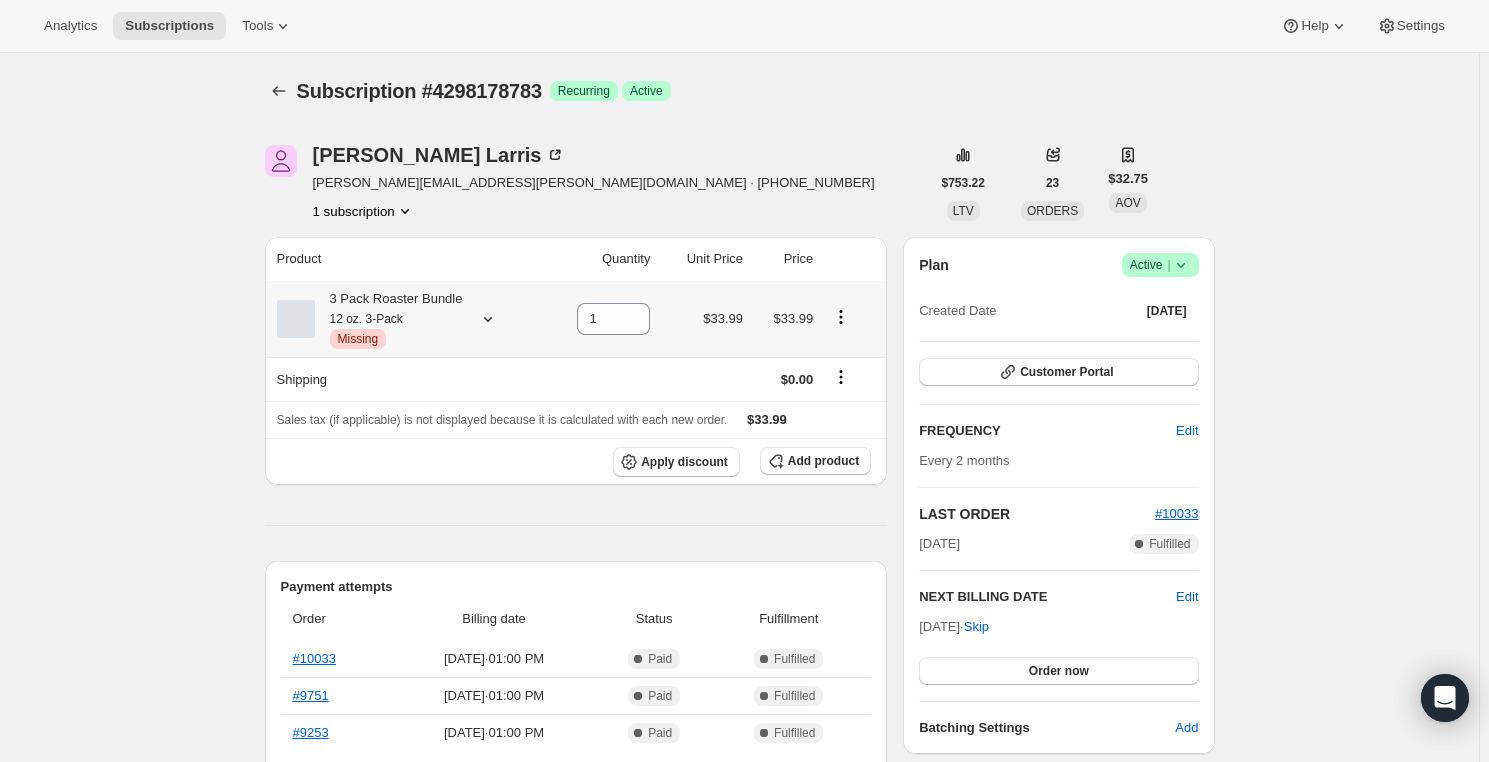click 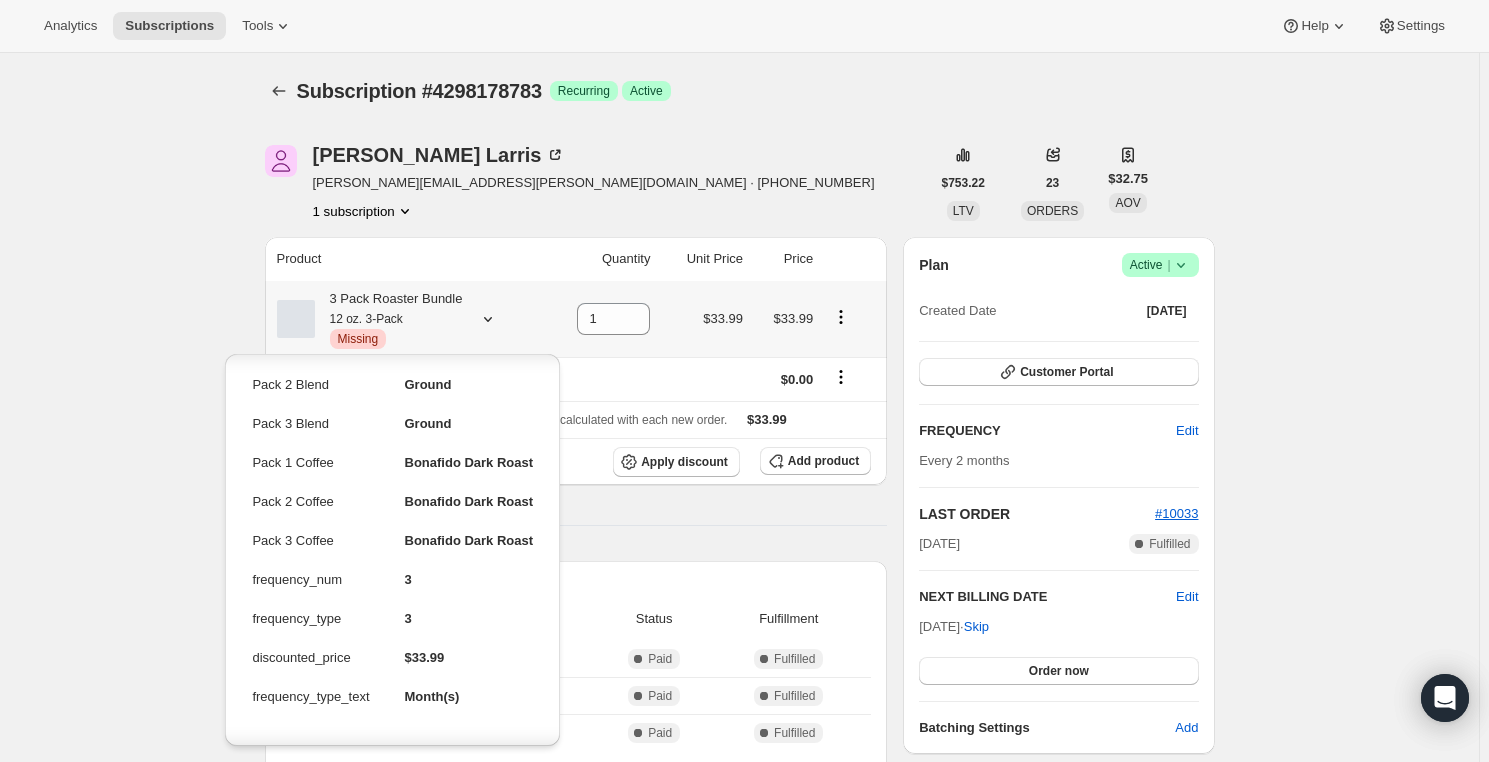 scroll, scrollTop: 0, scrollLeft: 0, axis: both 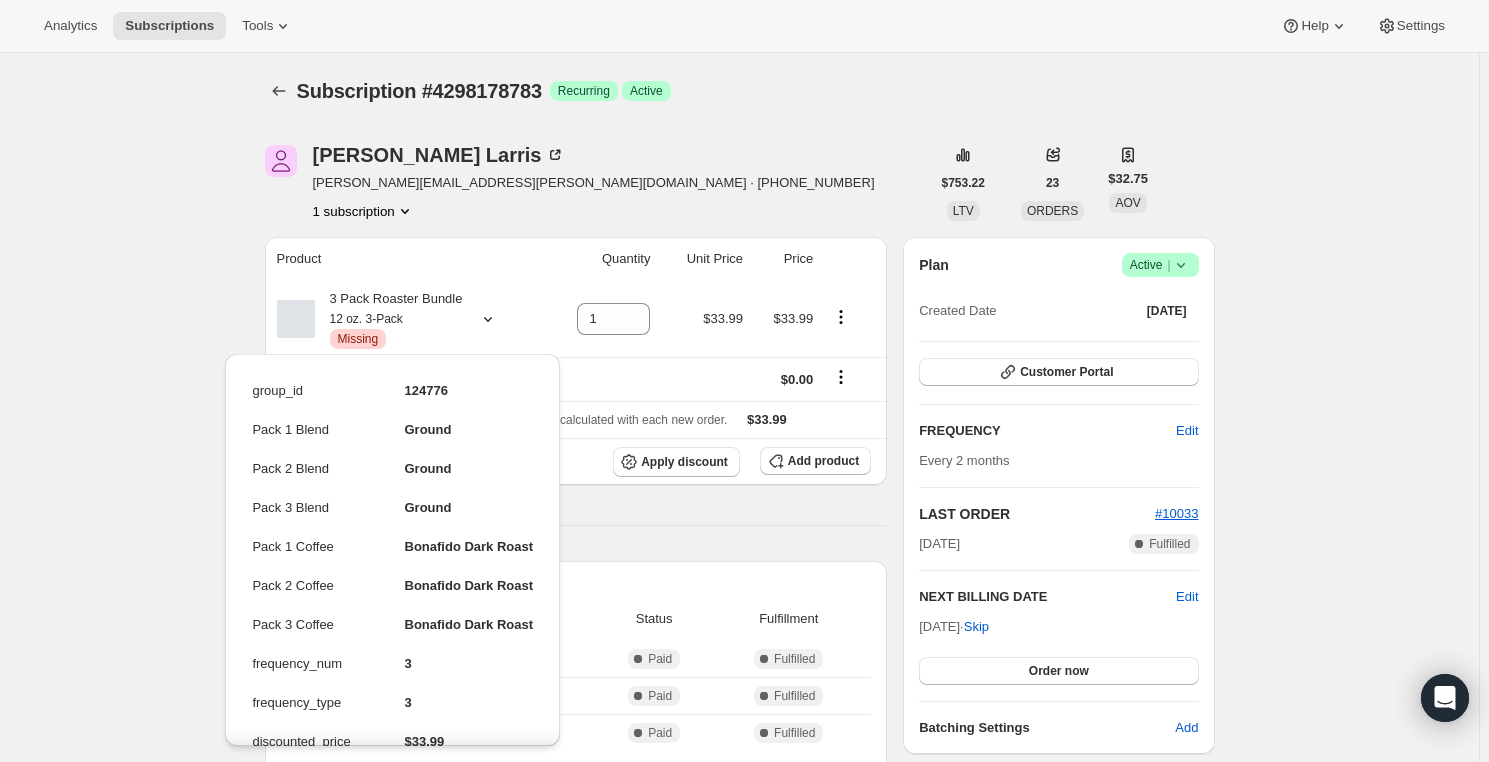 click on "Product" at bounding box center (403, 259) 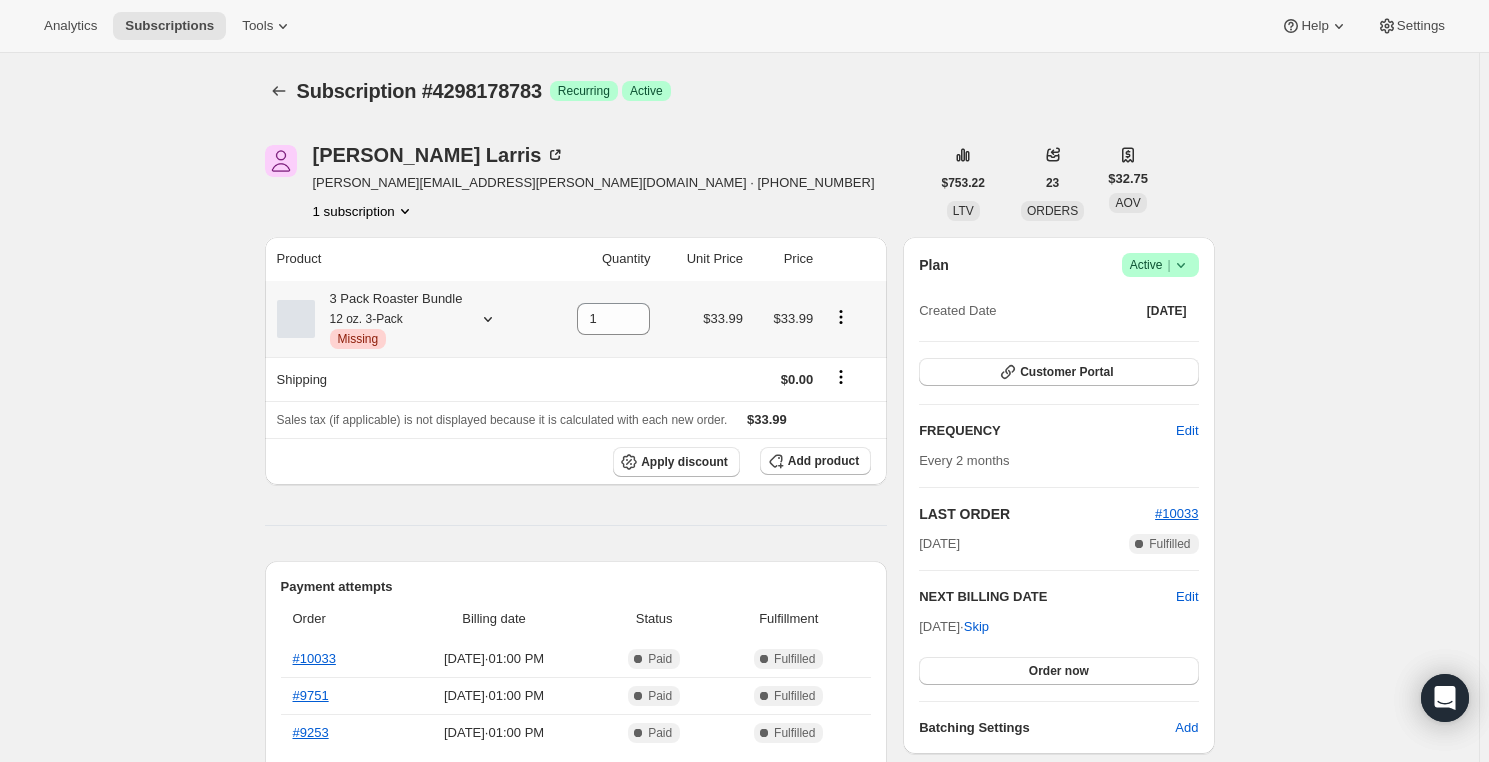 click 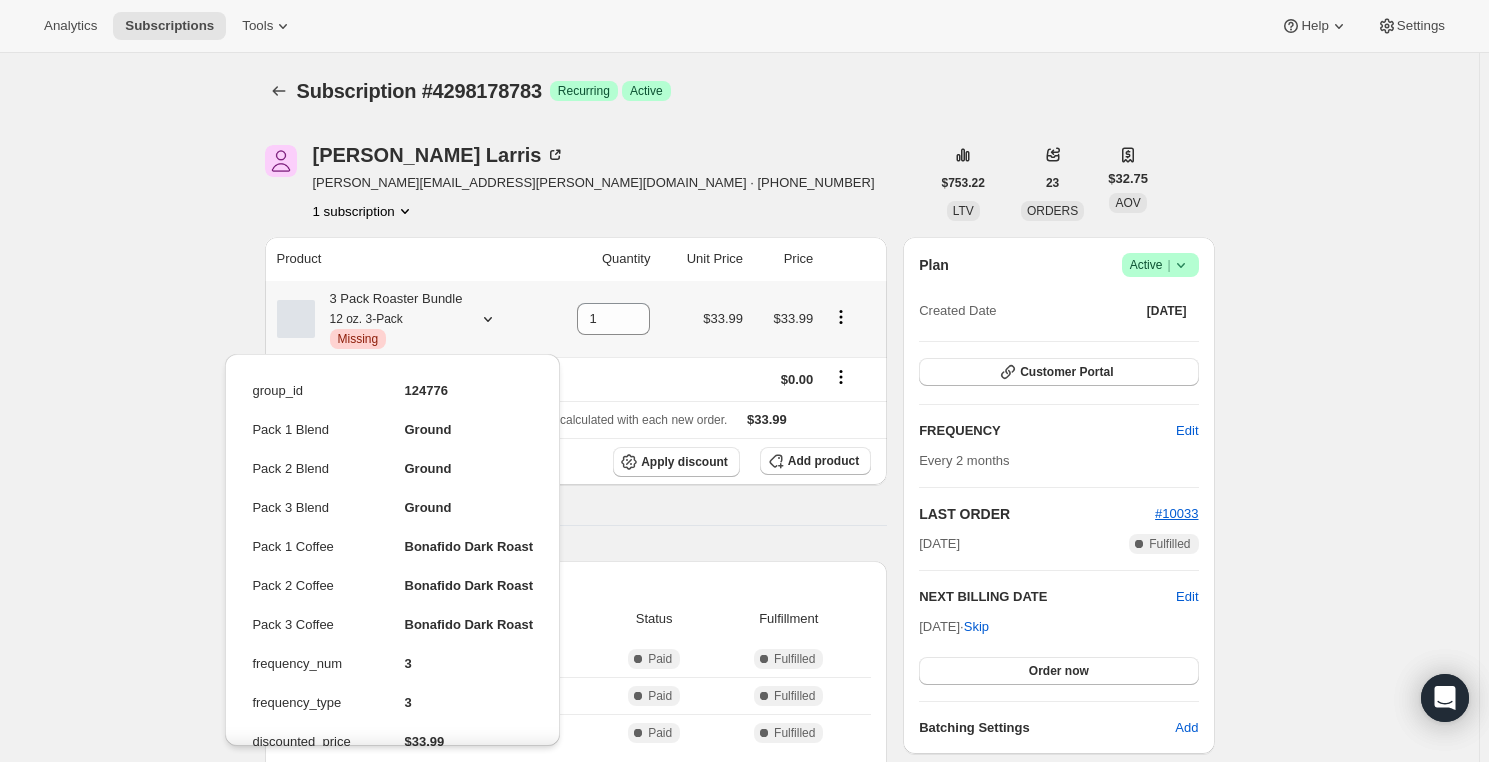 click 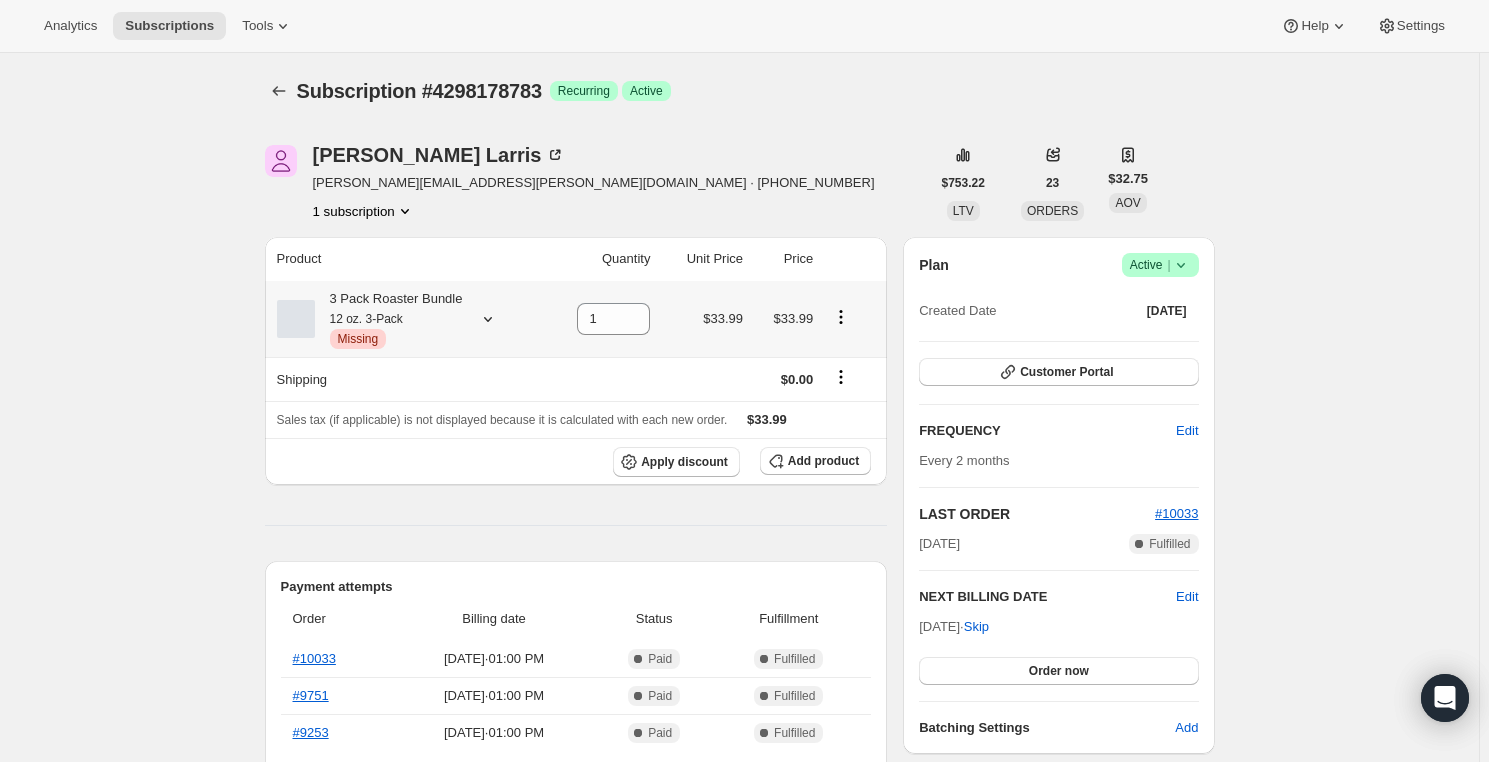 click 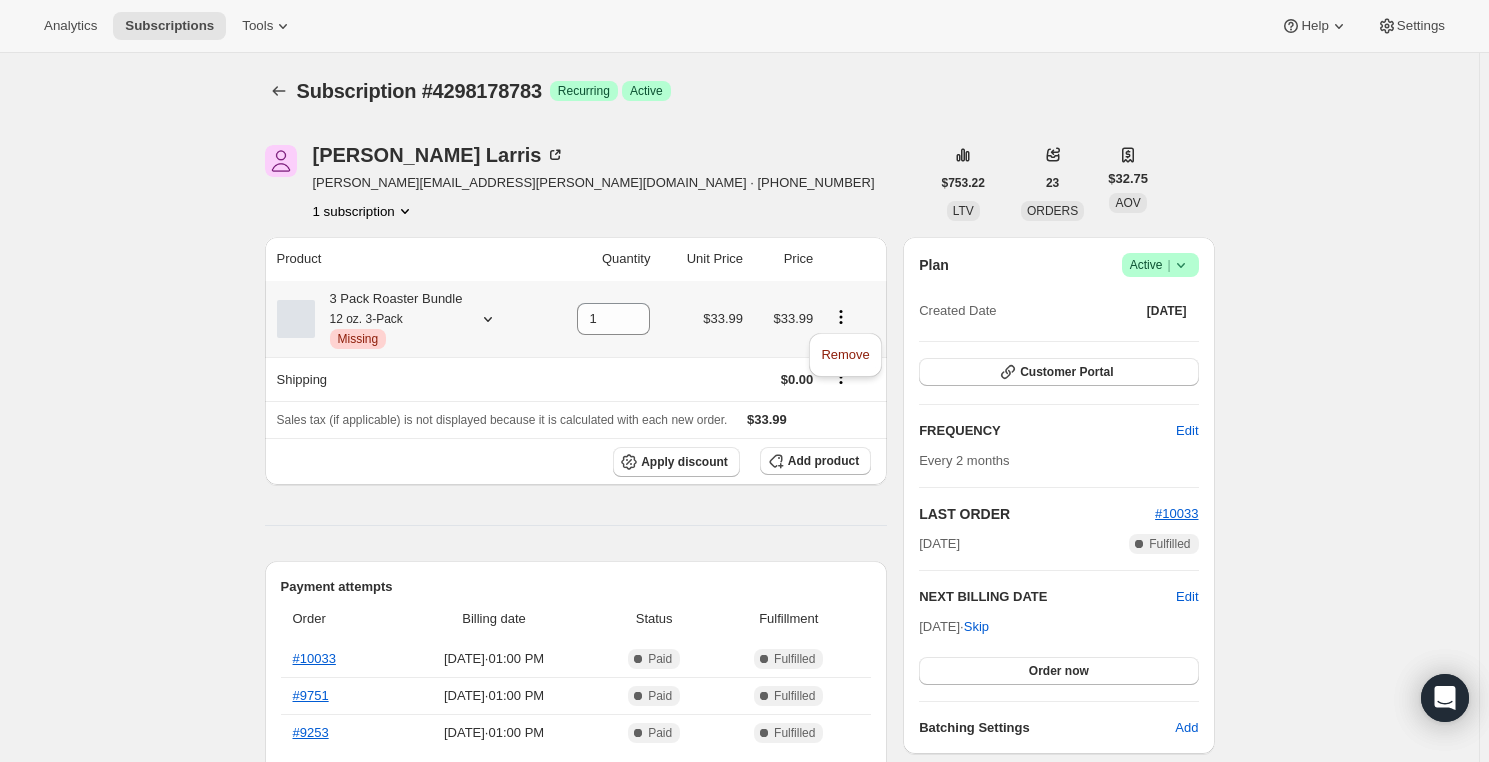 click 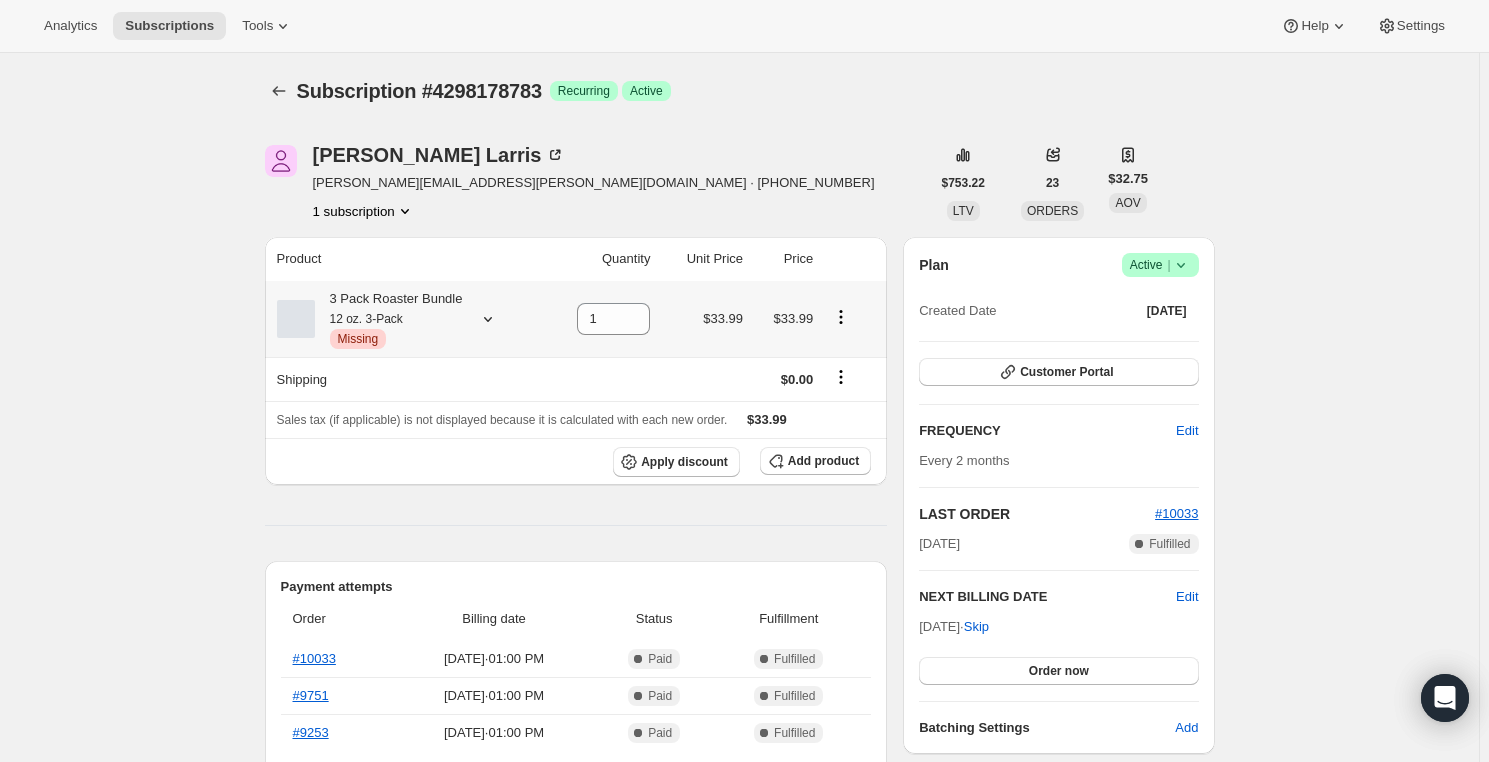 click 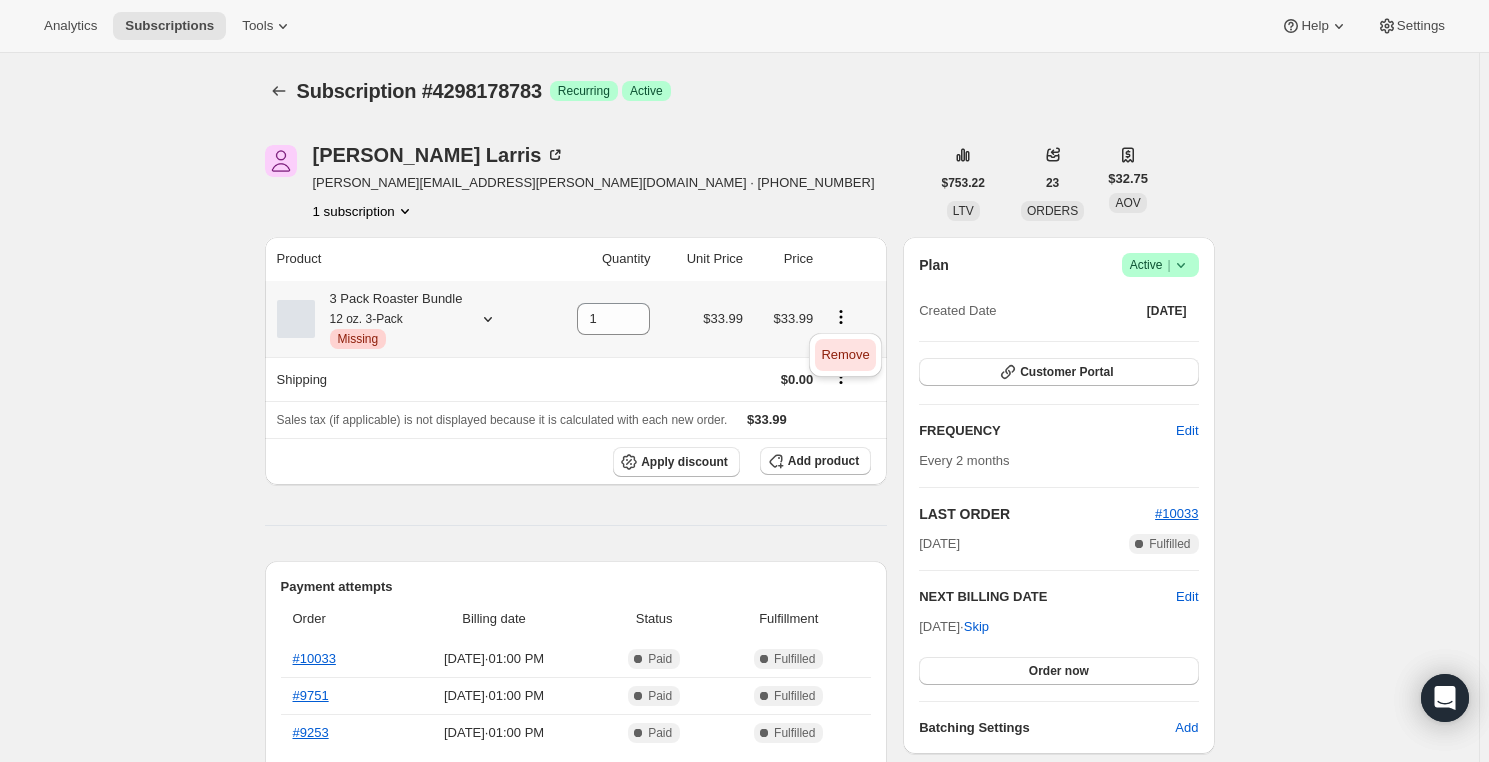 click on "Remove" at bounding box center (845, 354) 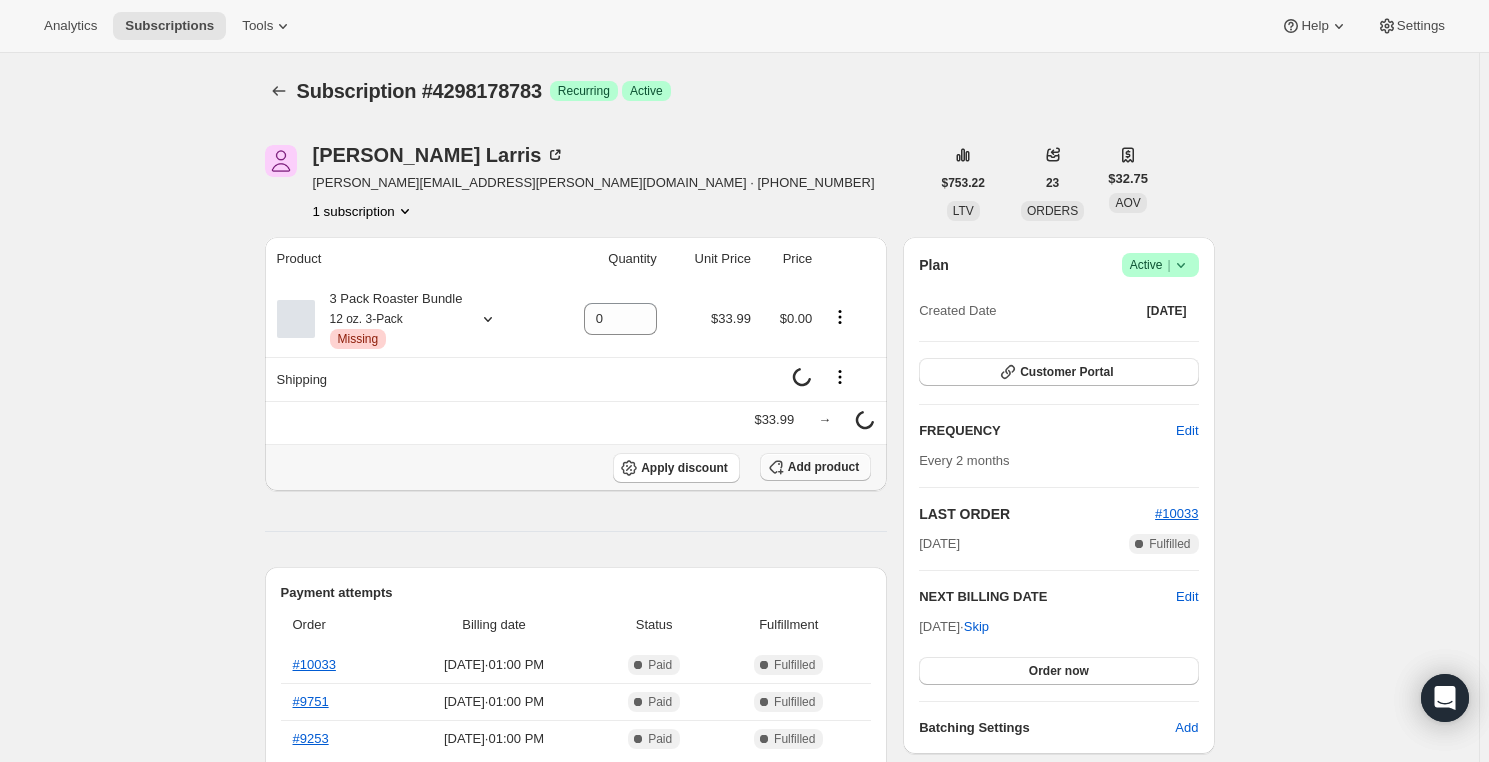 click on "Add product" at bounding box center (815, 467) 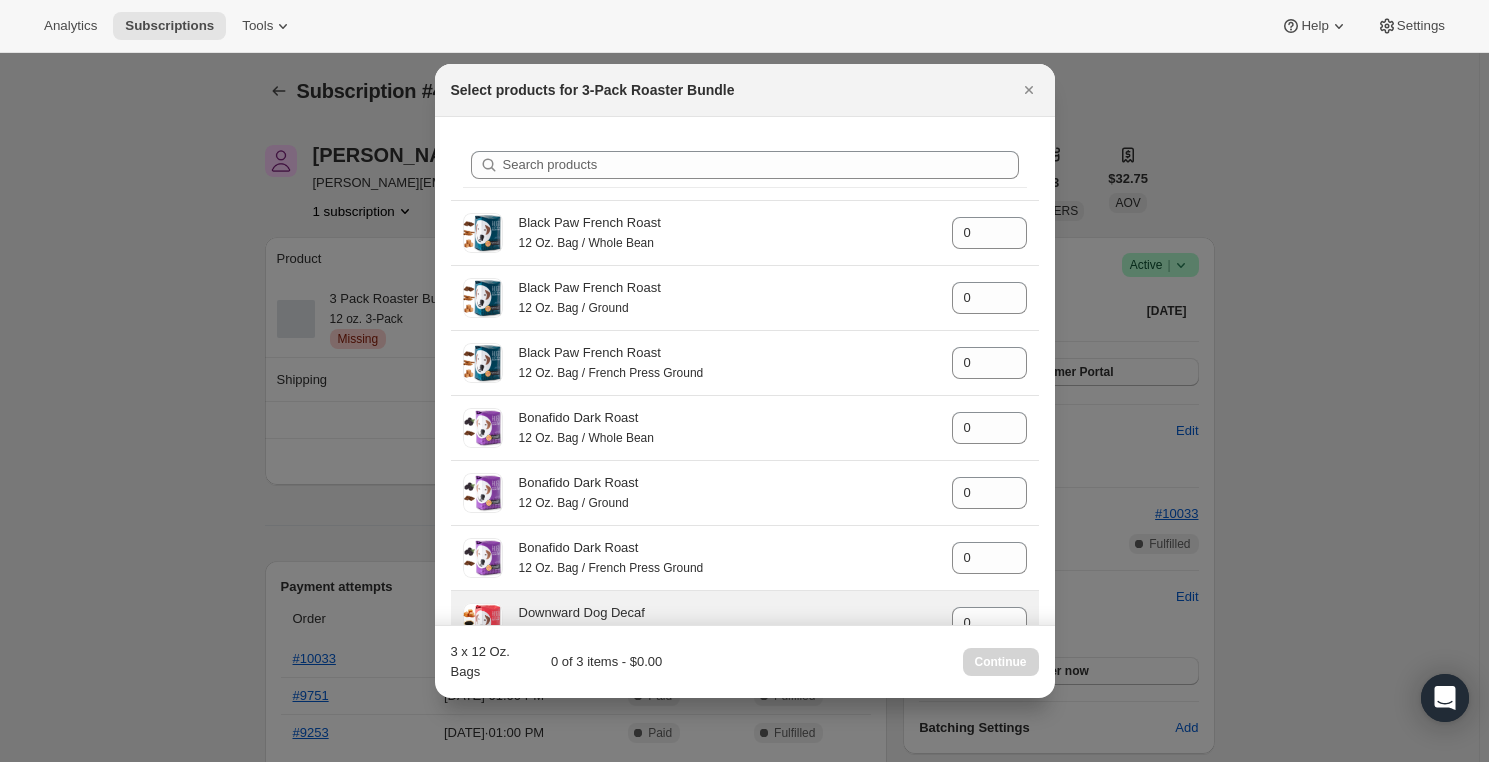 scroll, scrollTop: 0, scrollLeft: 0, axis: both 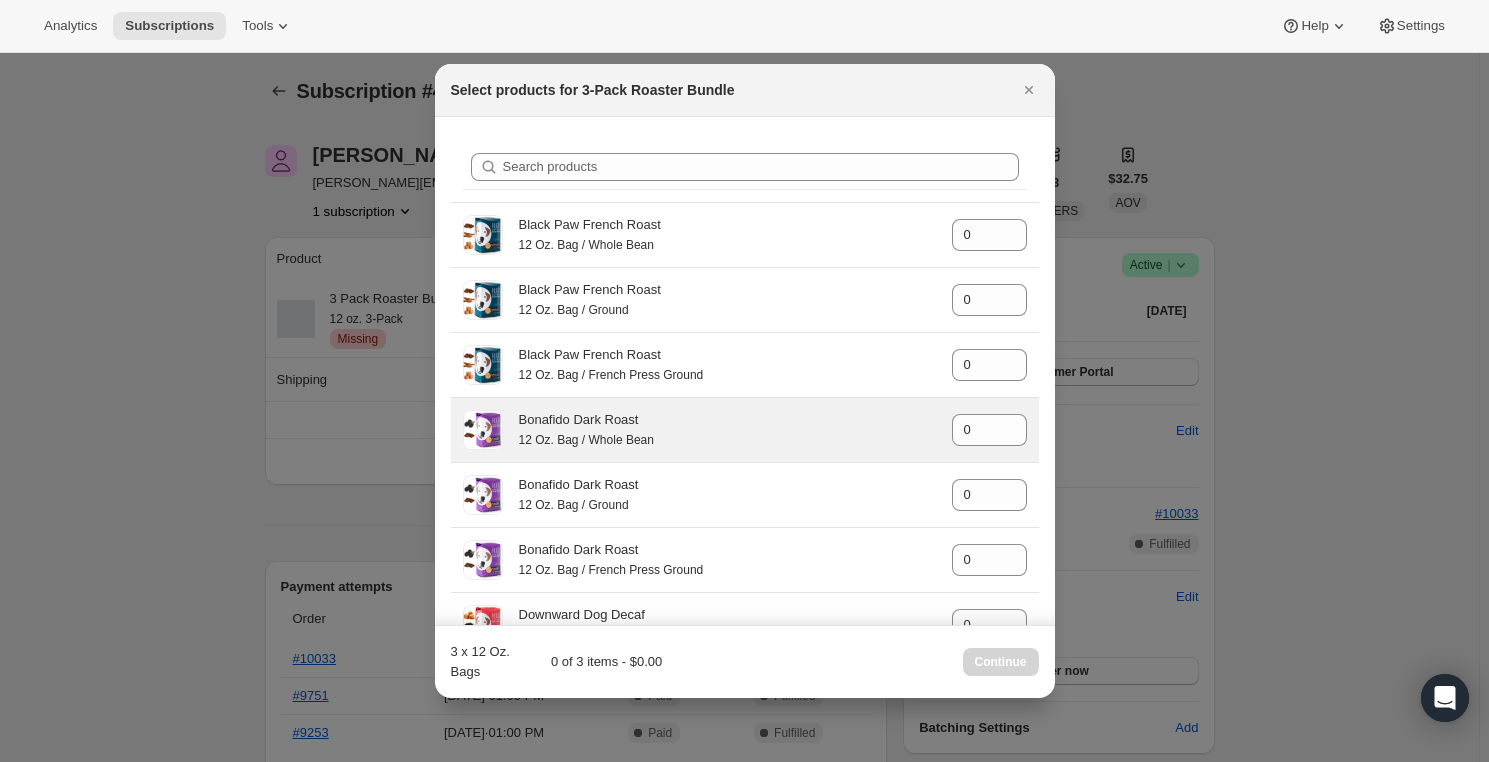 click on "Bonafido Dark Roast" at bounding box center [727, 420] 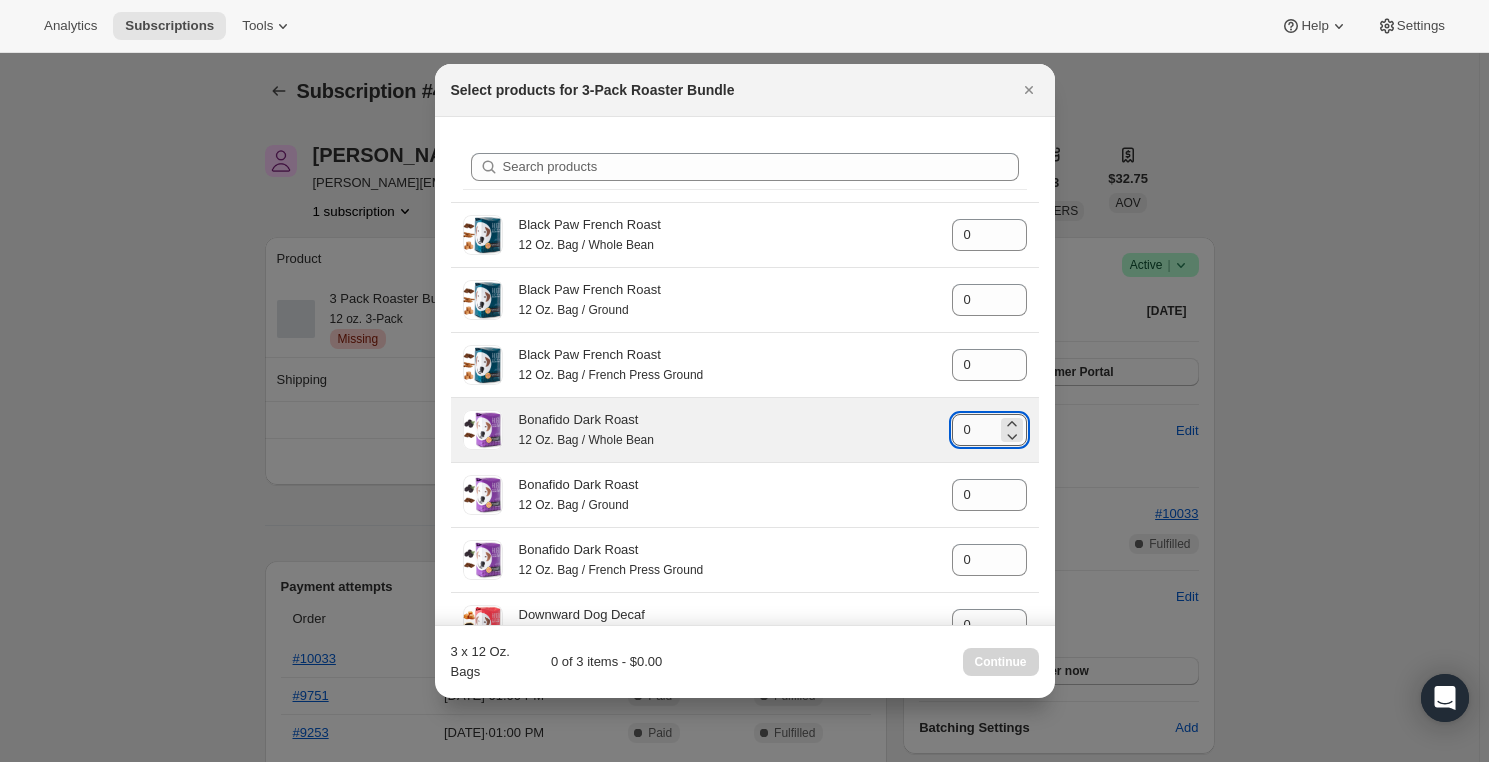 click on "0" at bounding box center (974, 430) 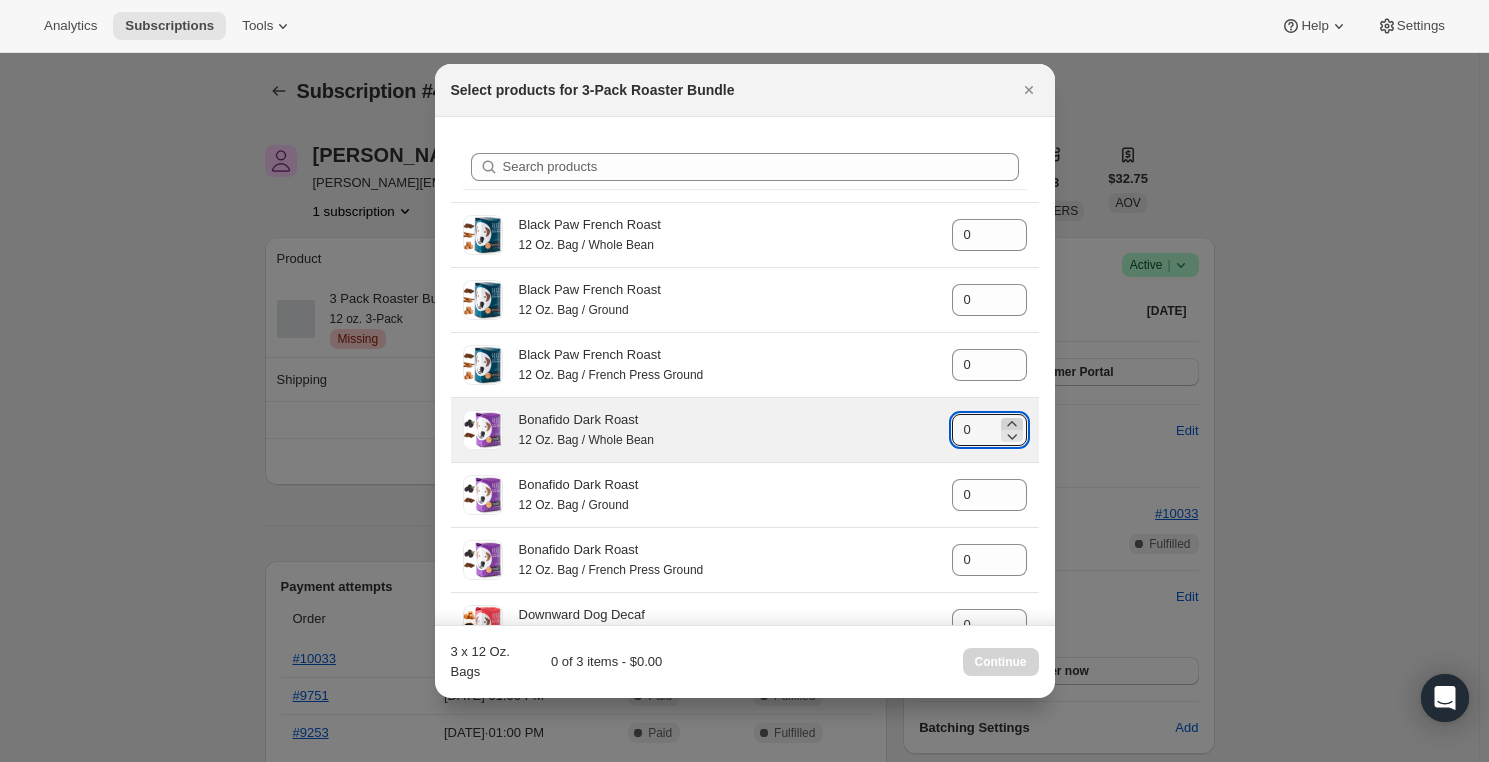 click 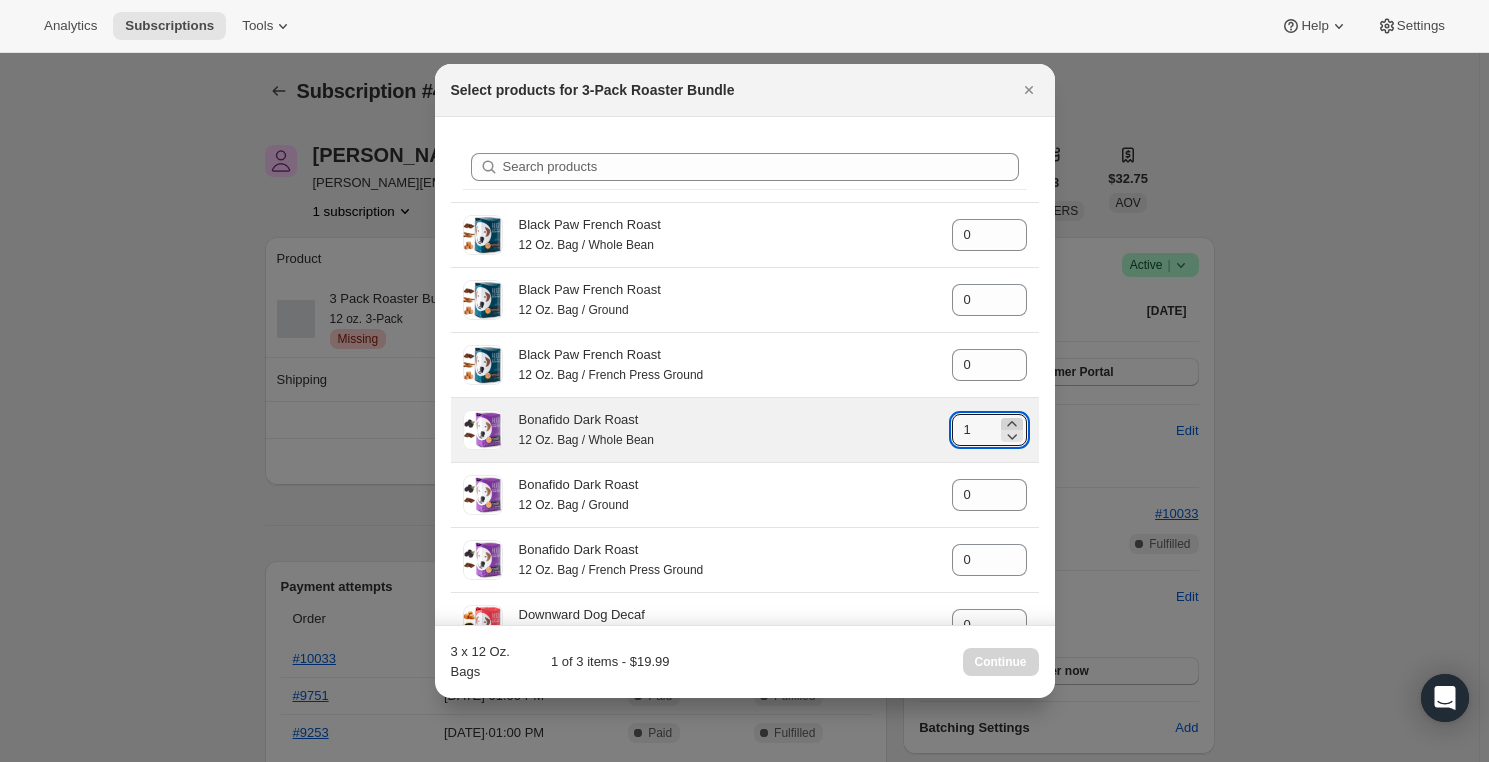 click 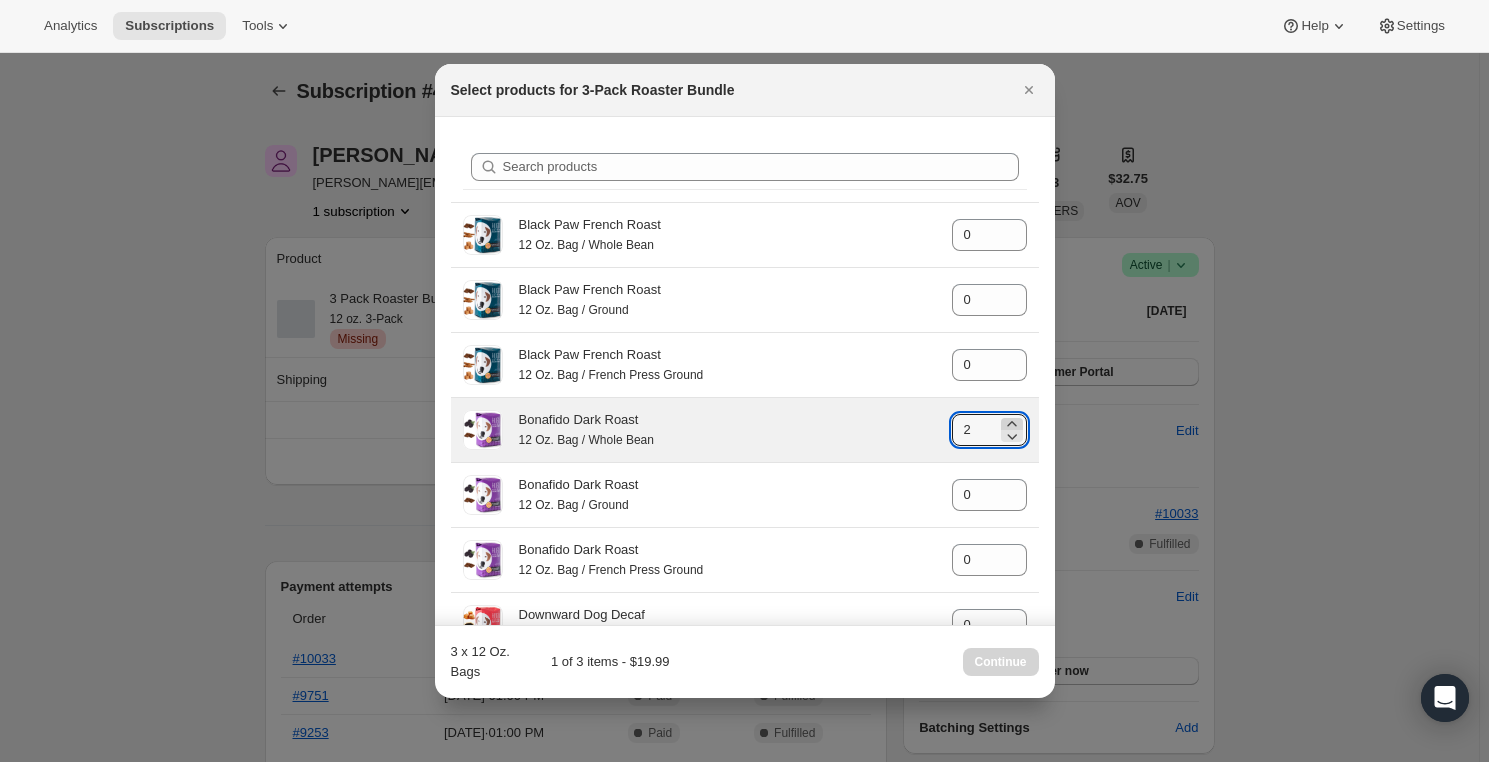 click 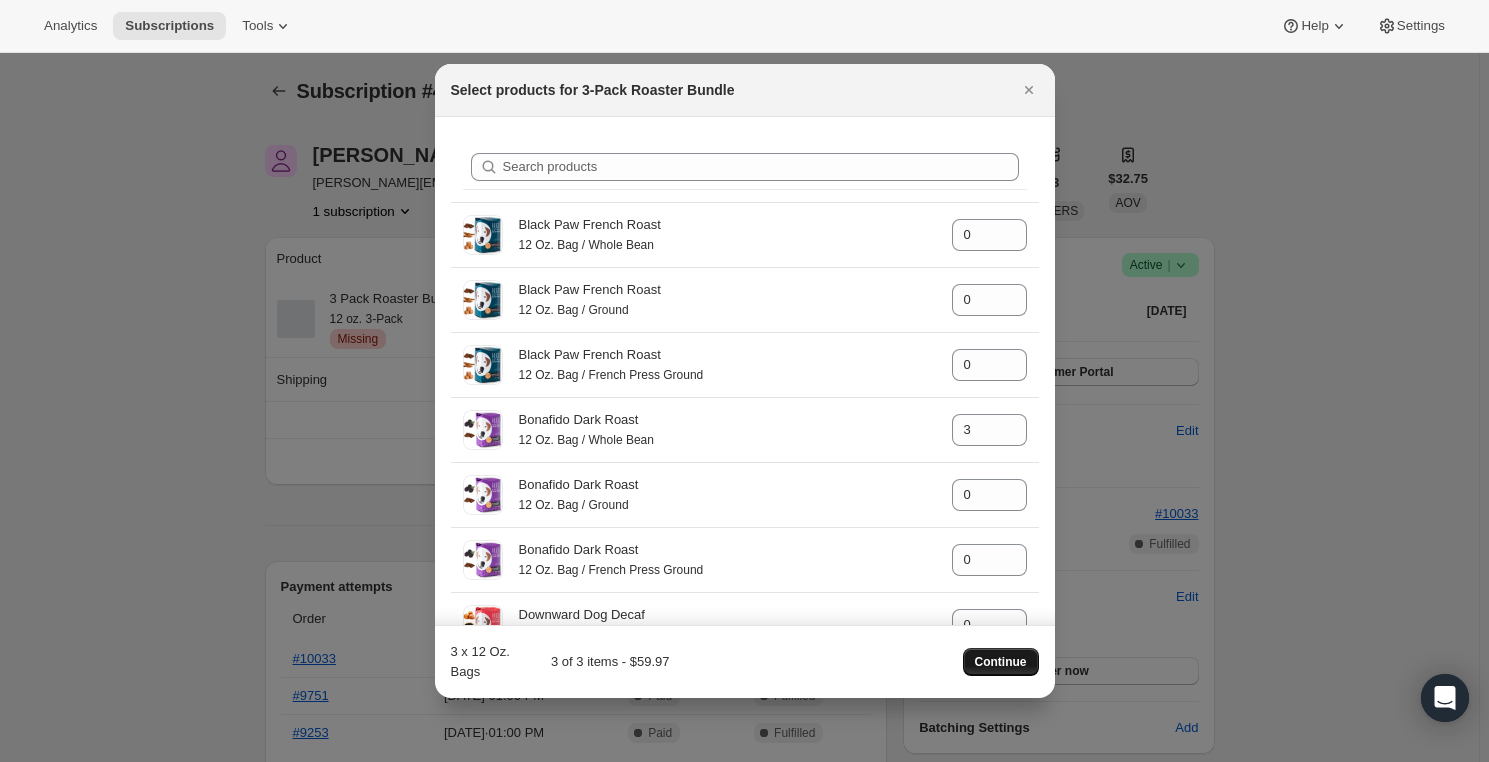 click on "Continue" at bounding box center [1001, 662] 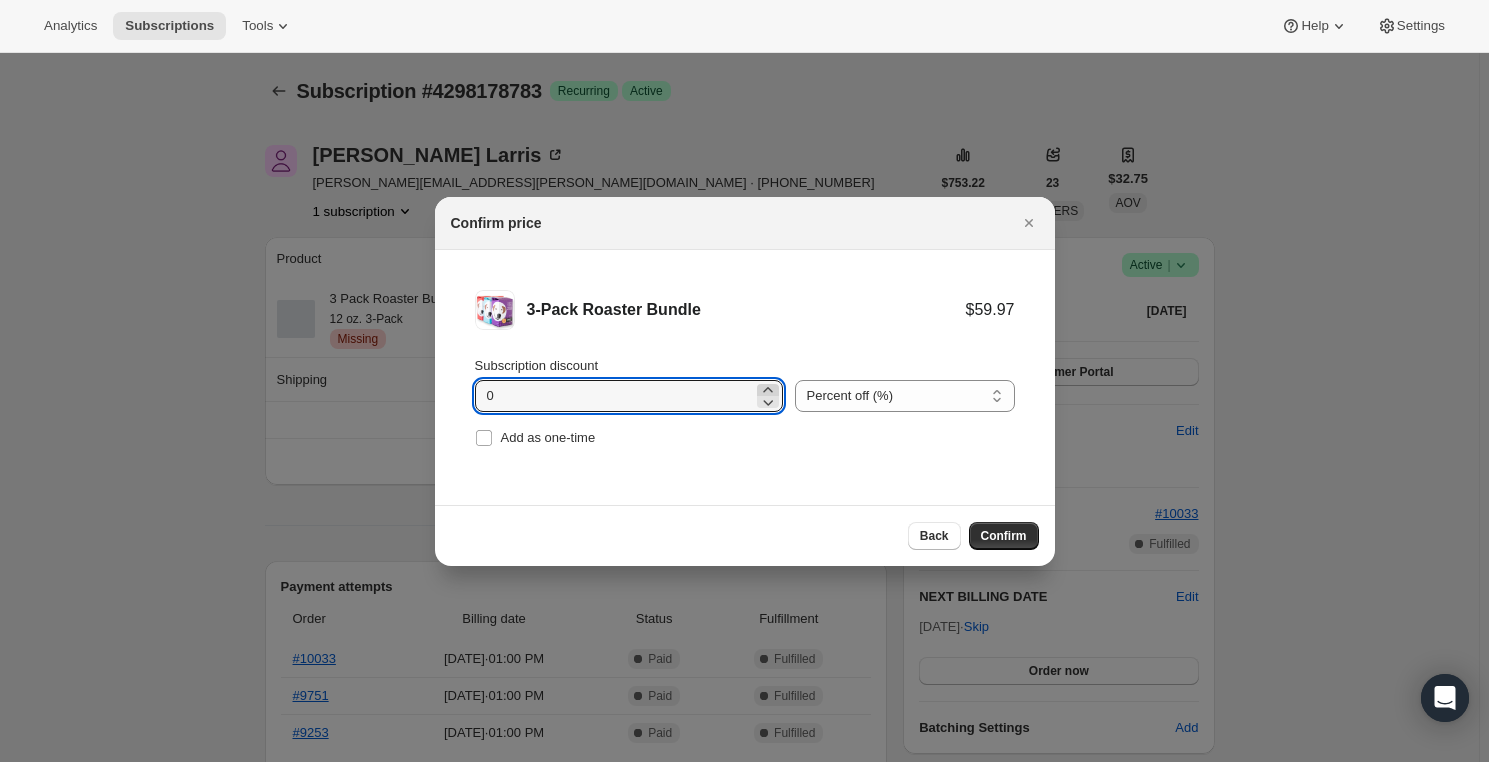 click 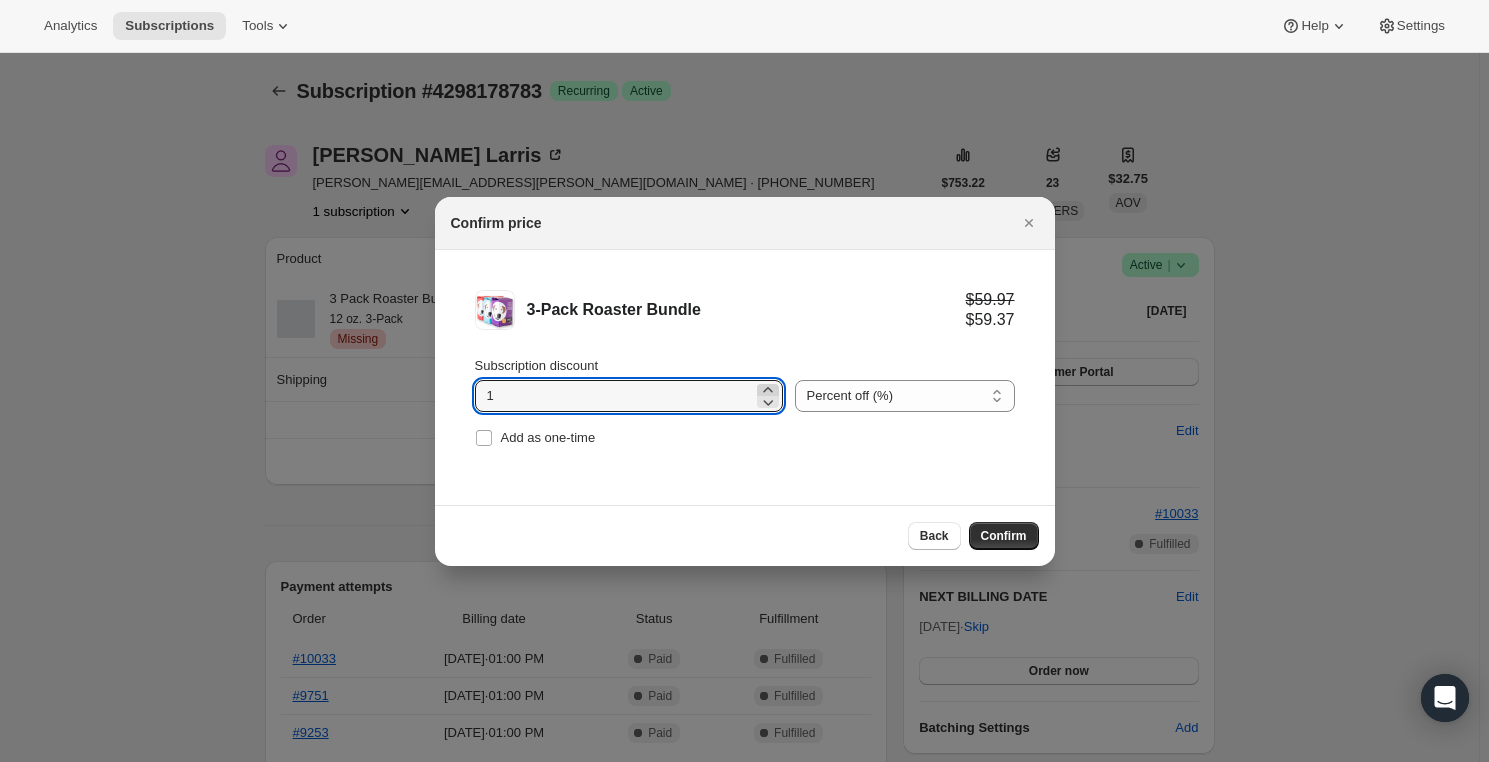 click 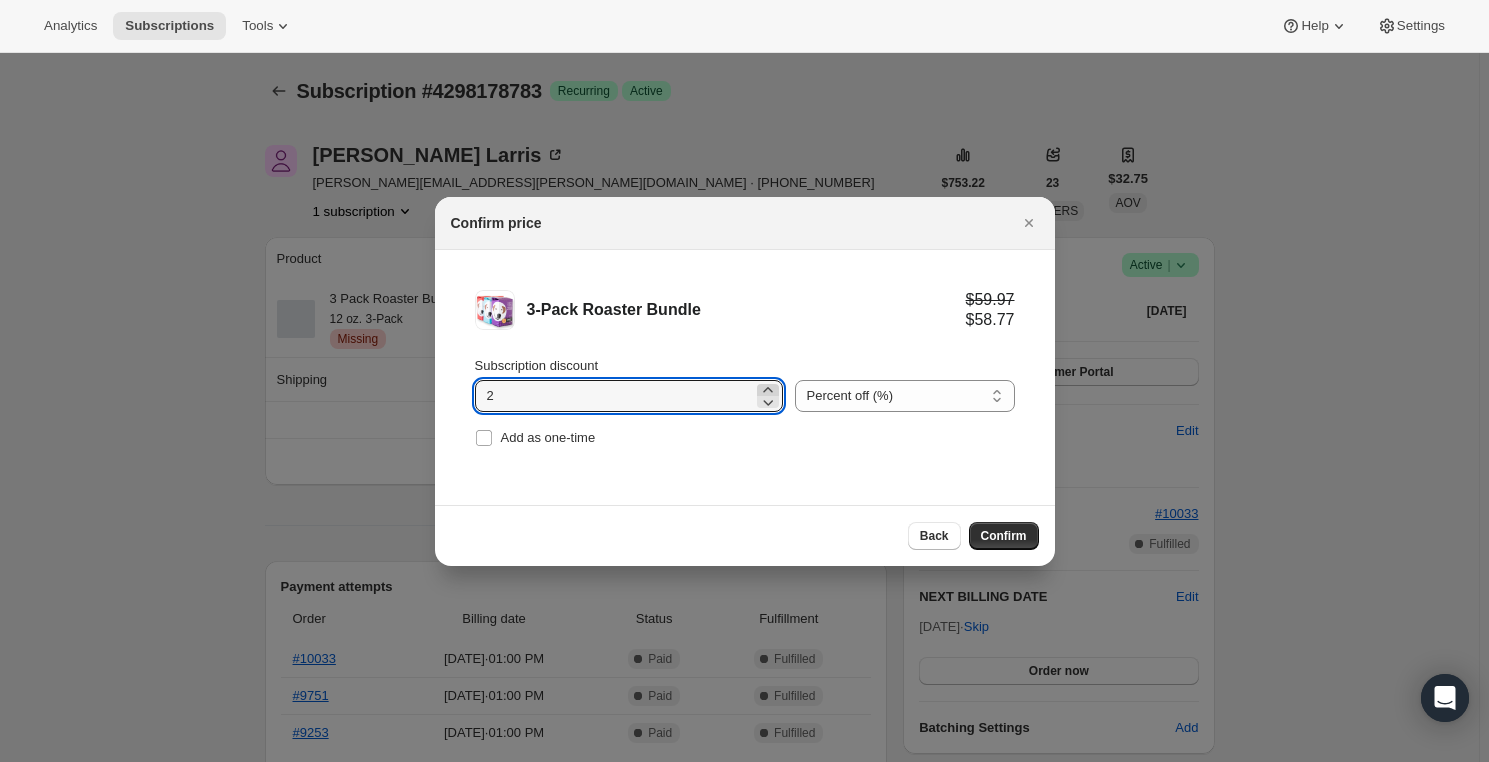 click 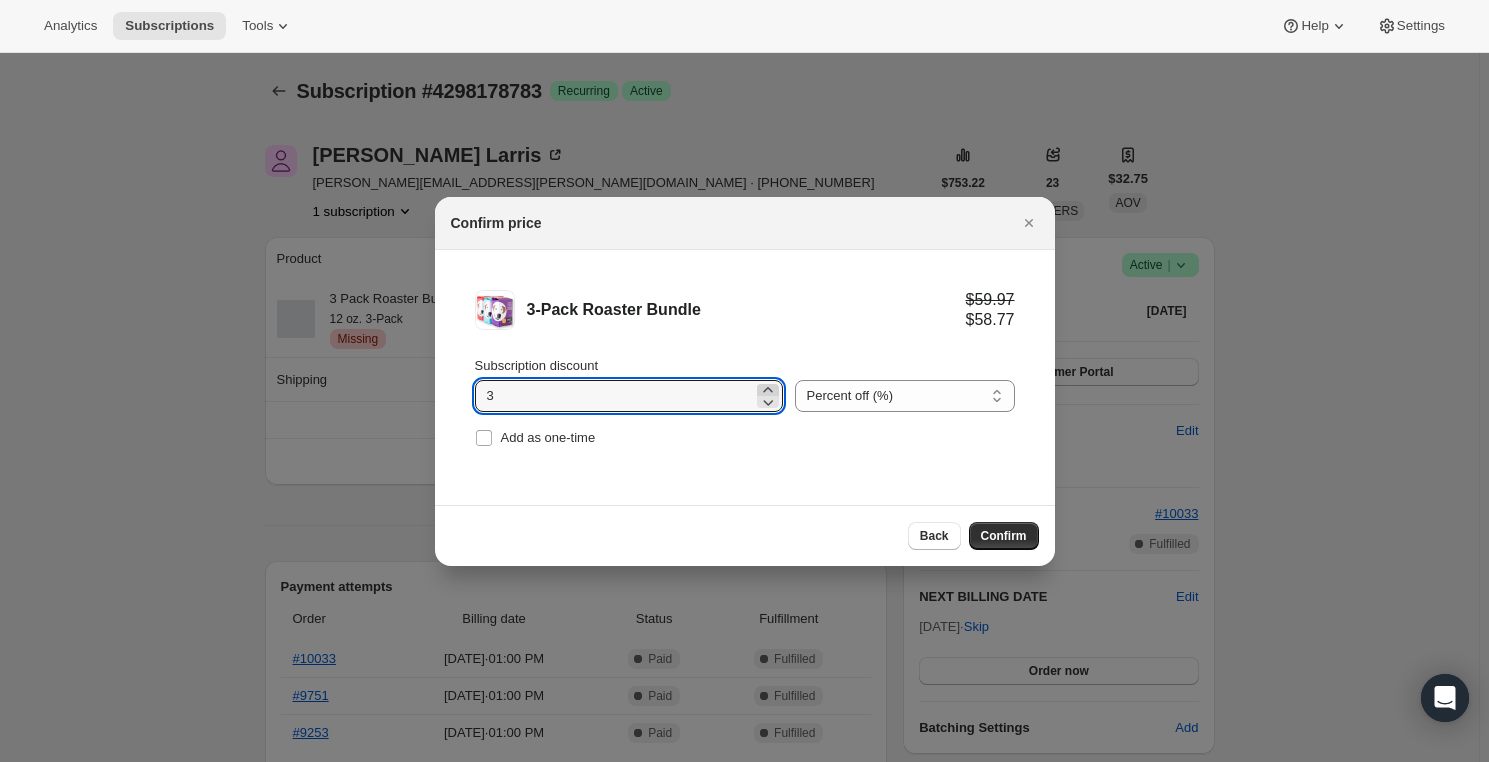 click 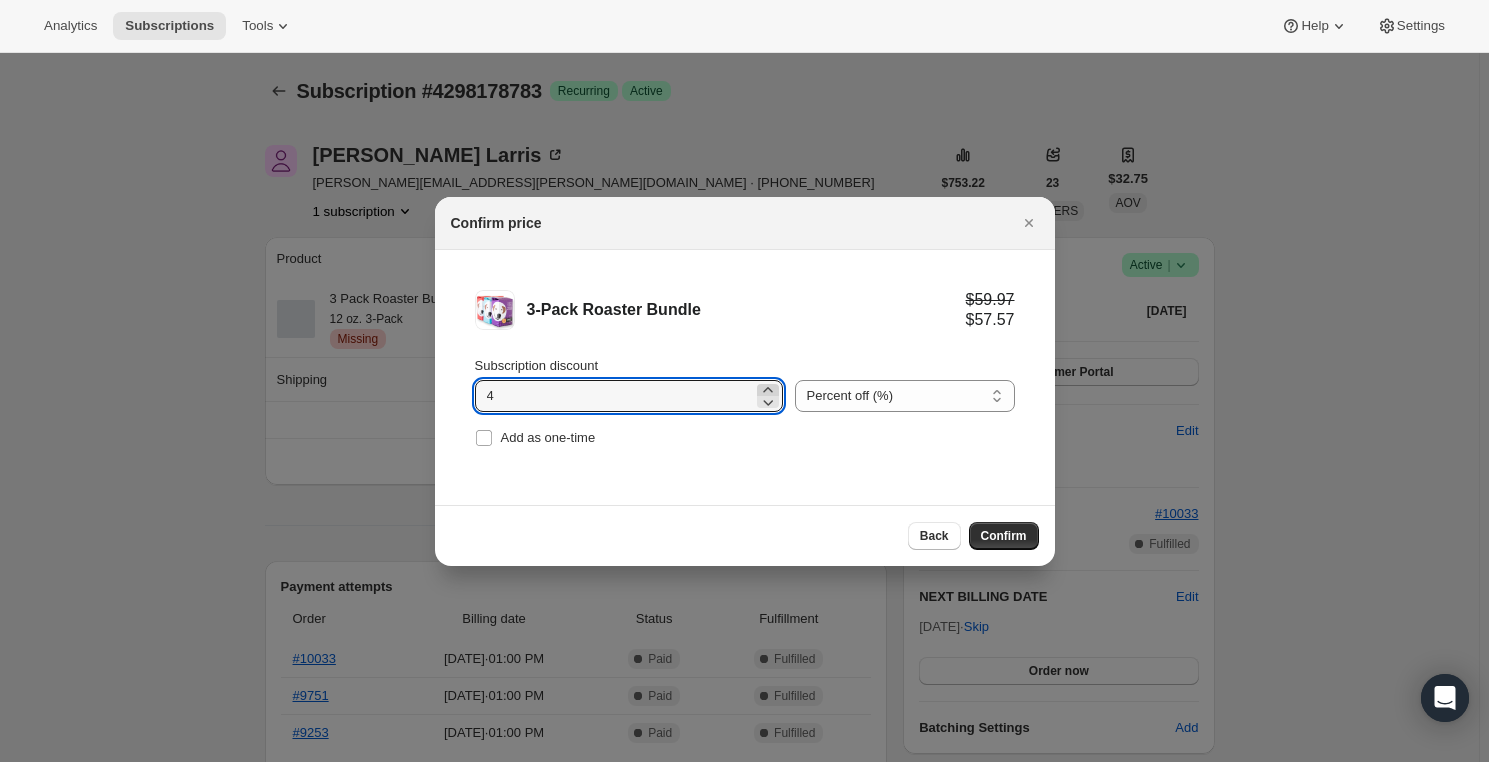 click 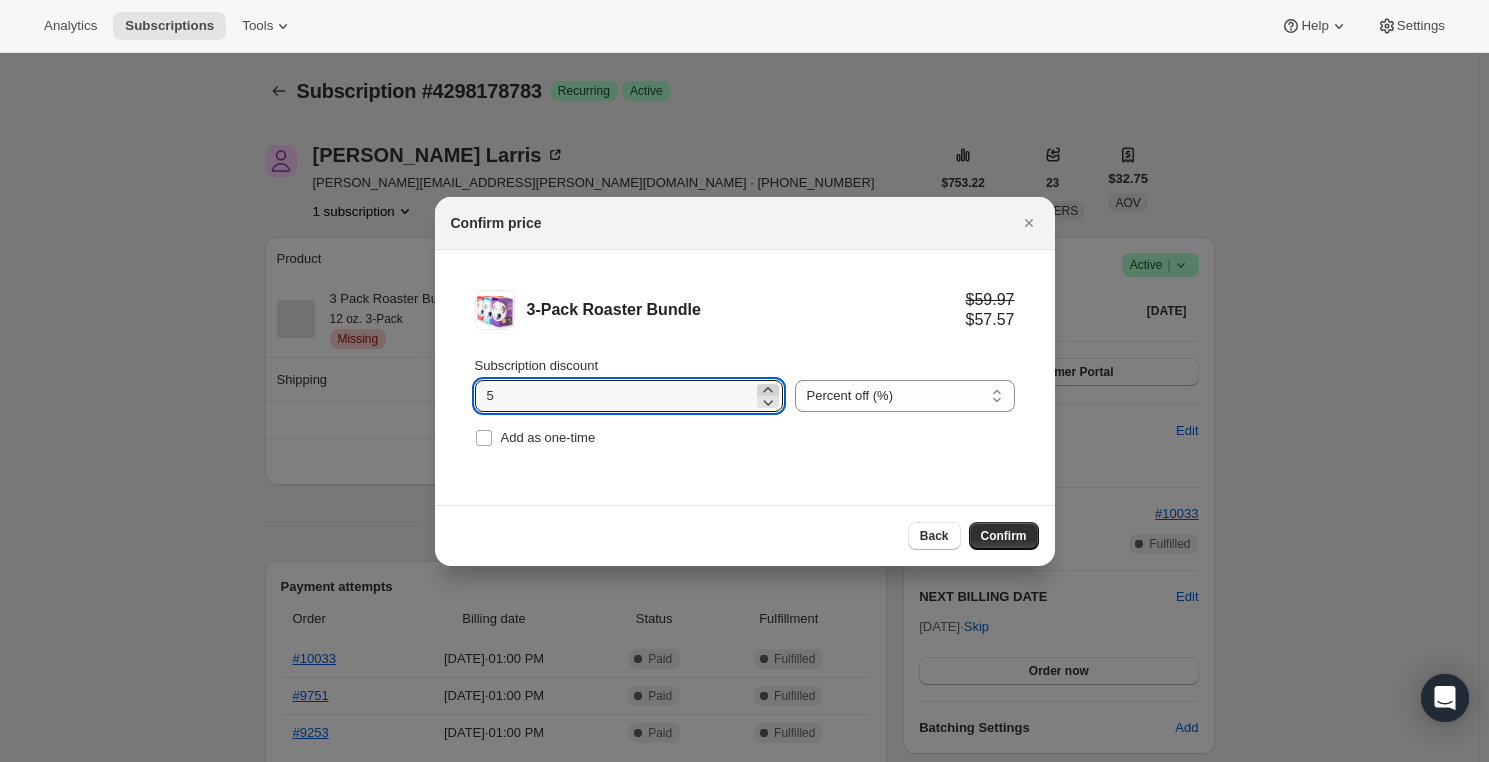 click 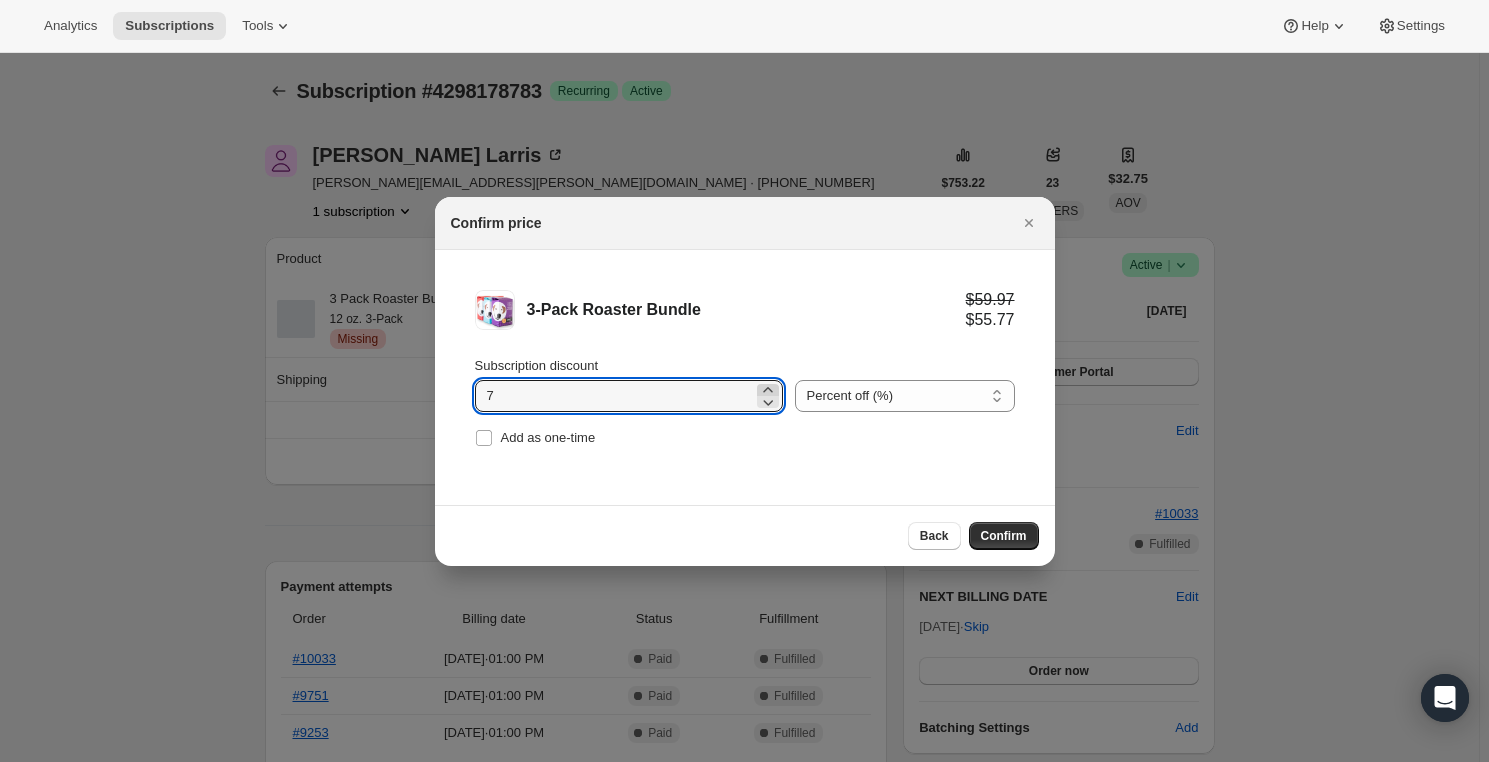 click 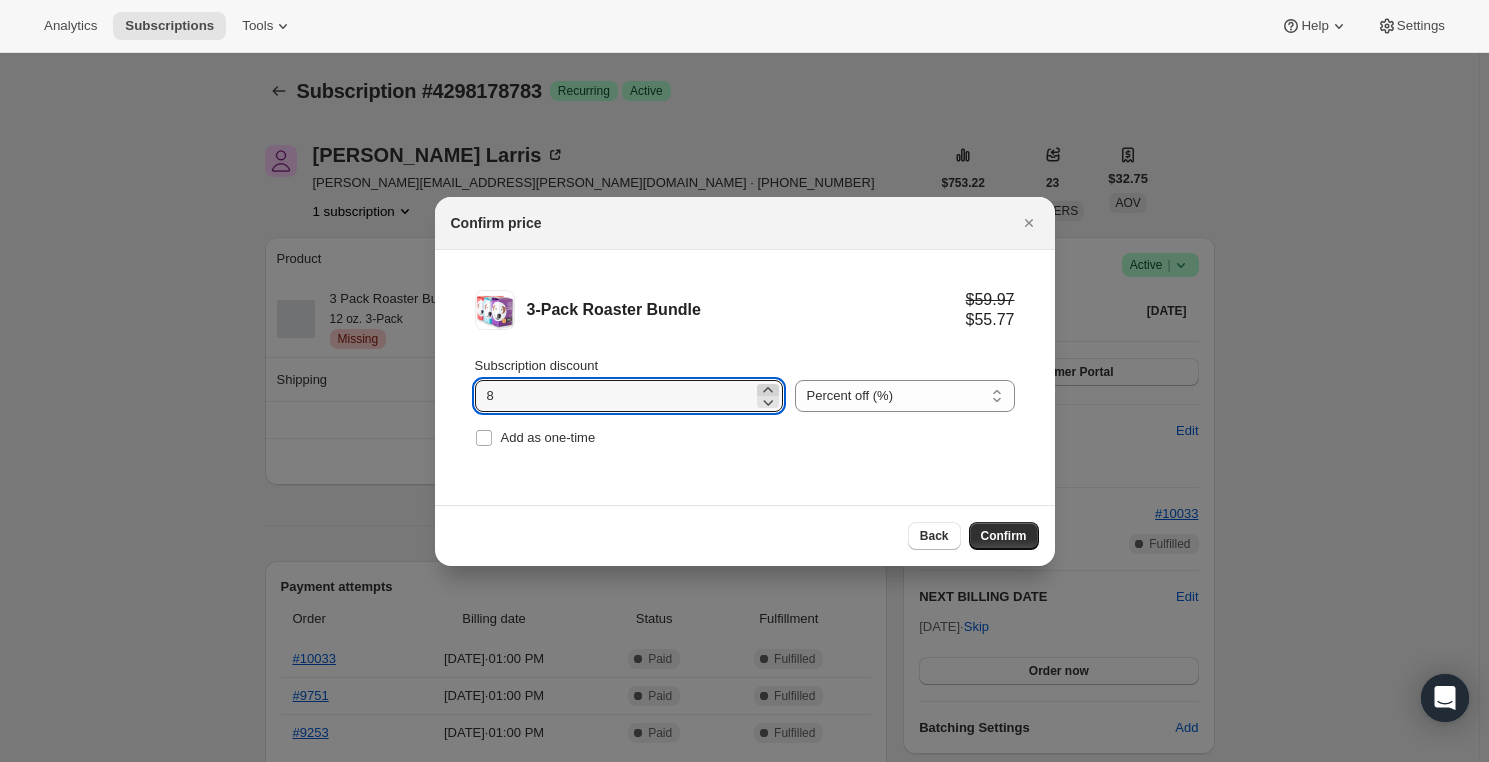click 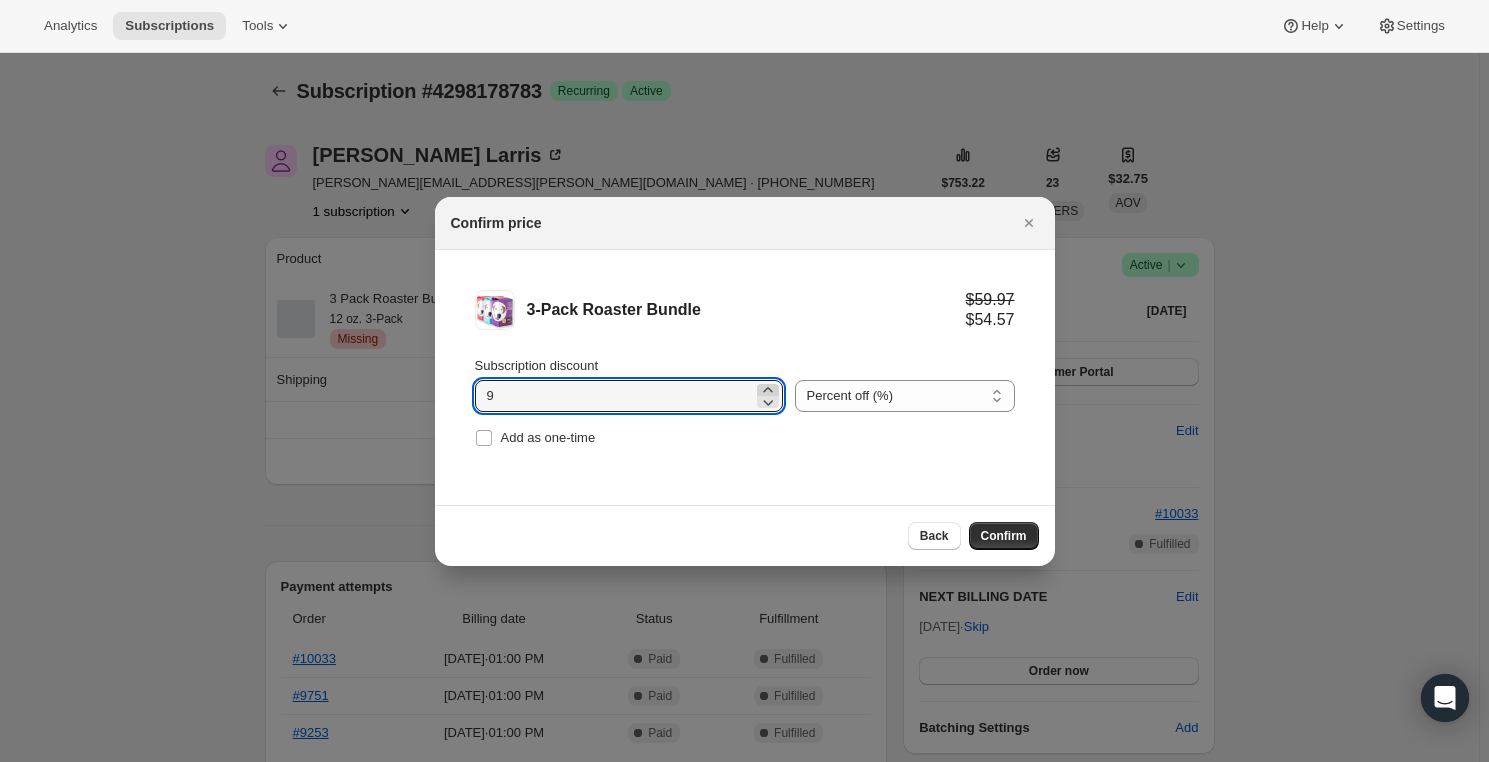 click 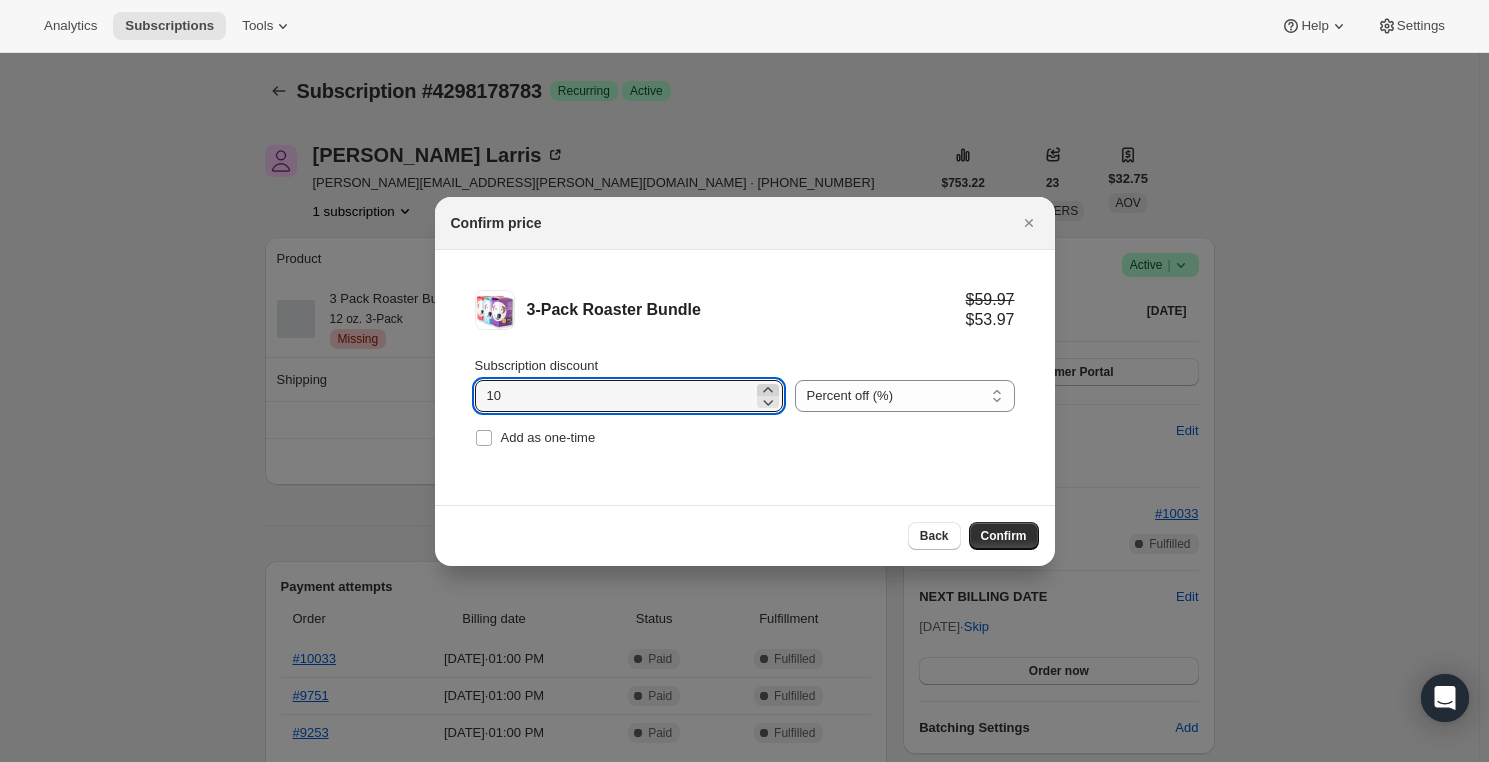click 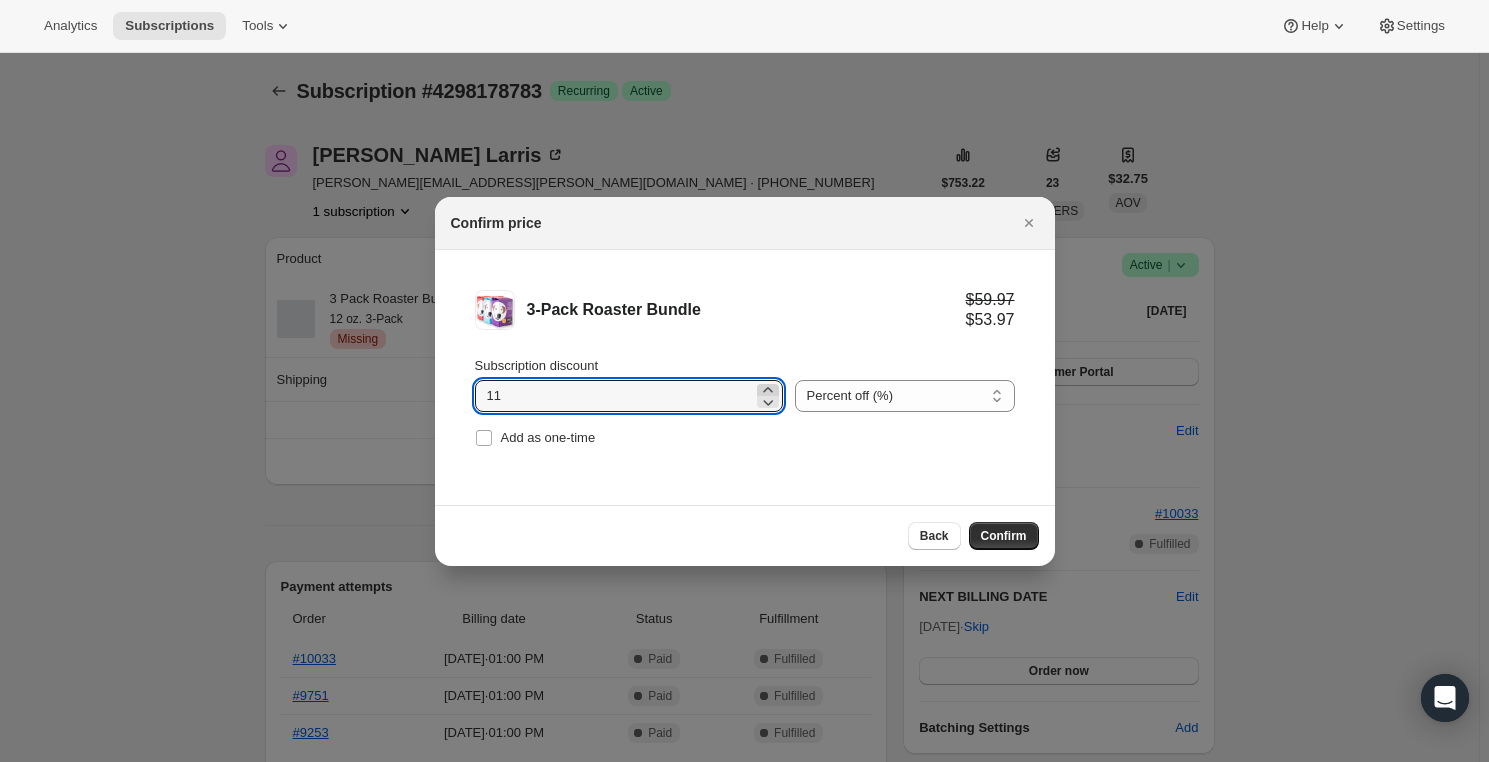 click 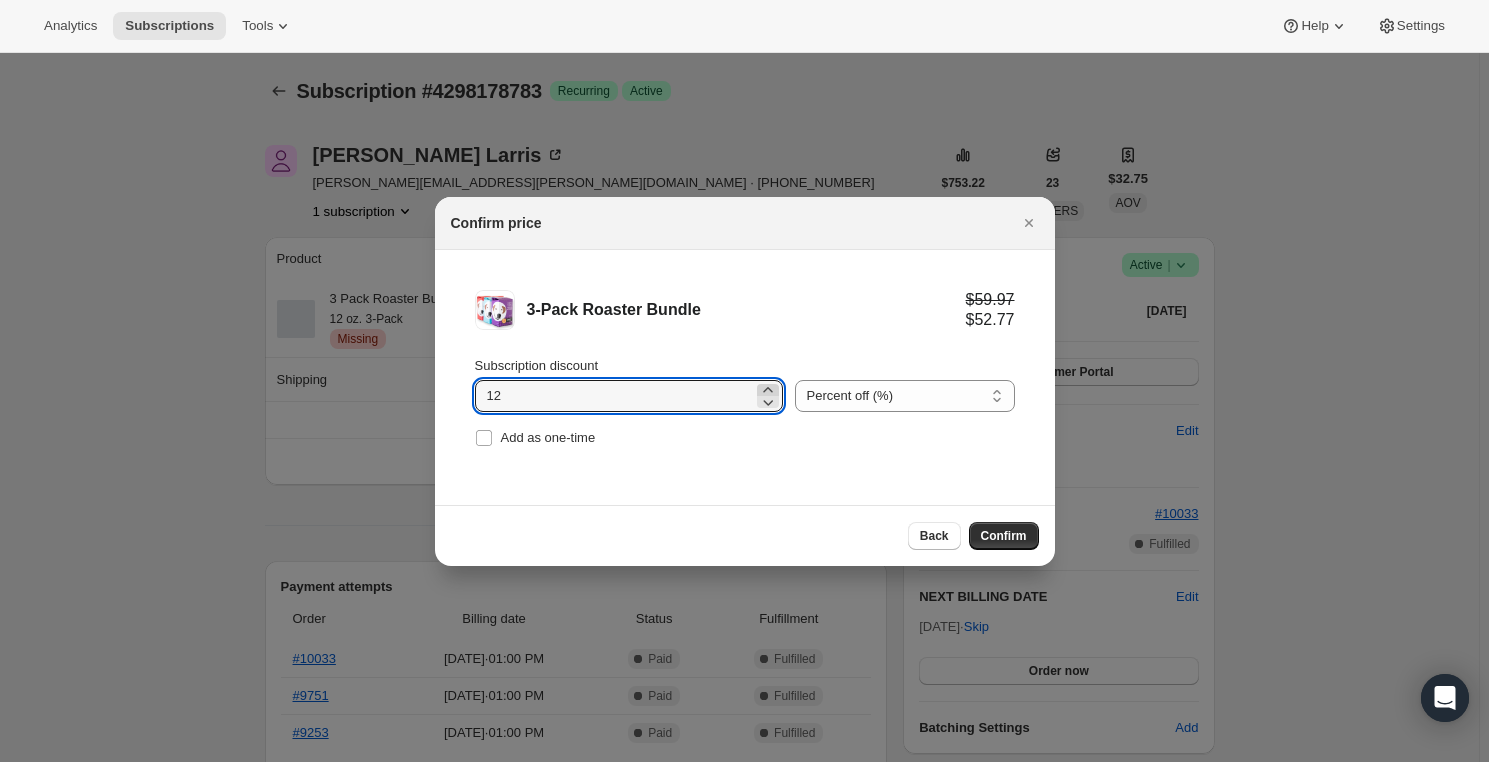 click 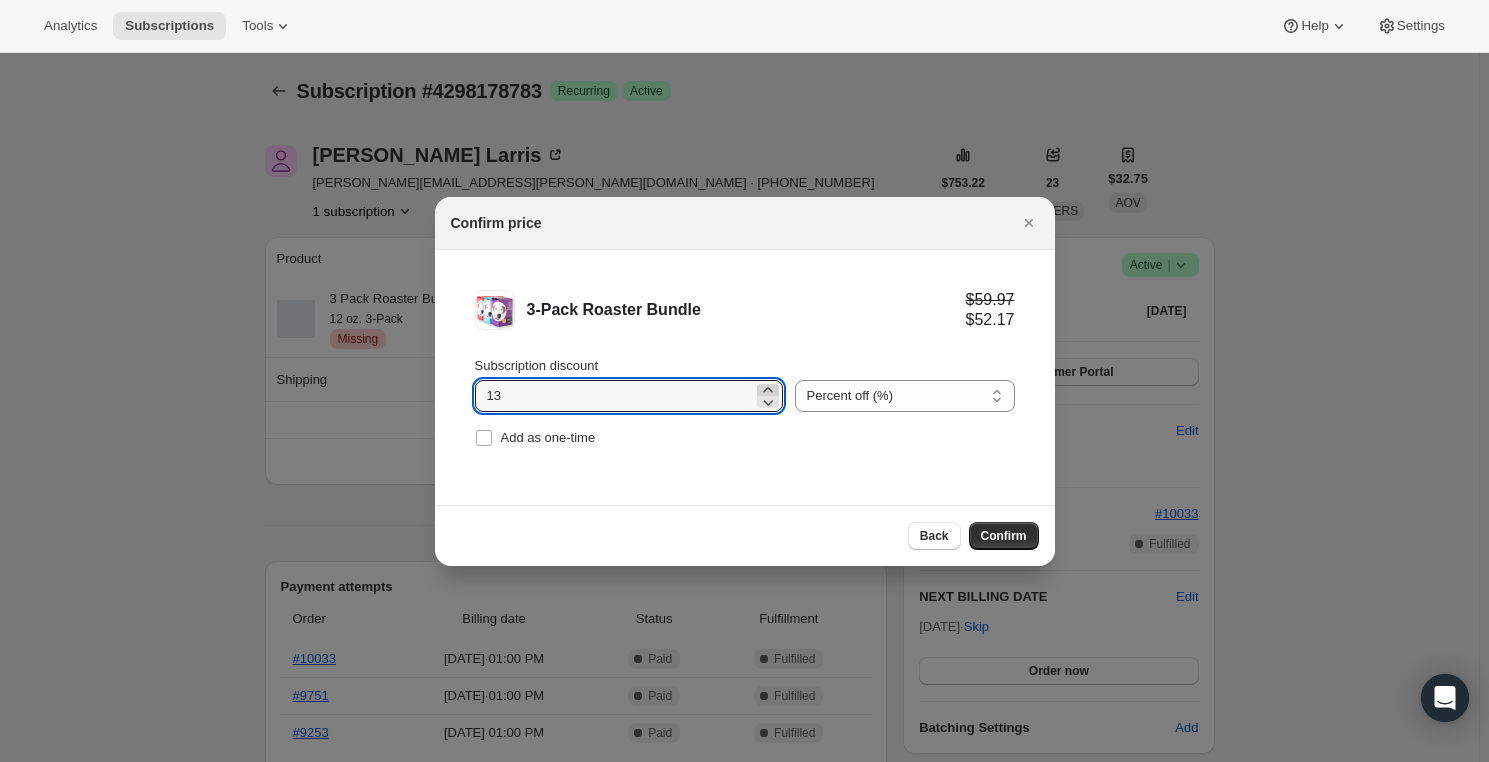 click 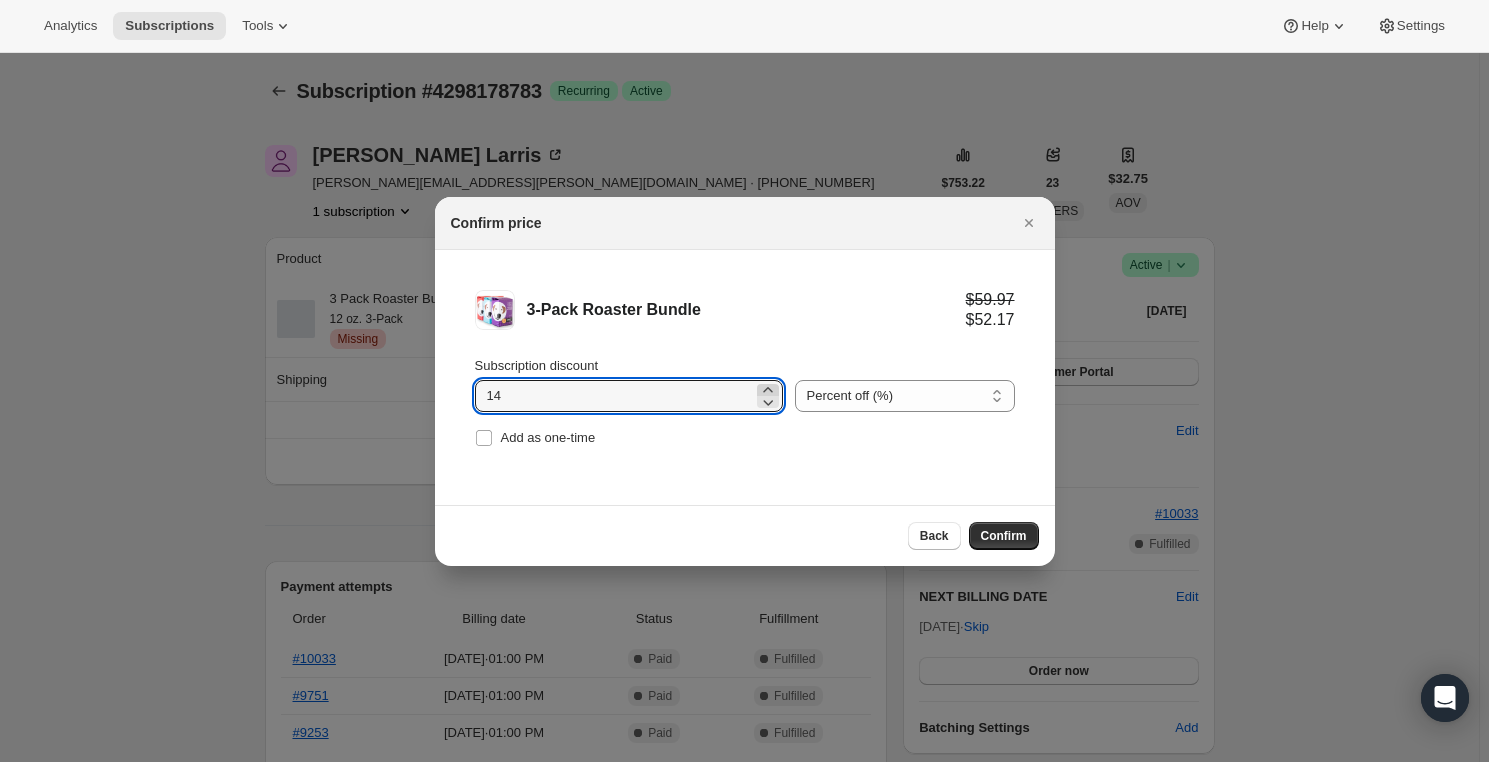 click 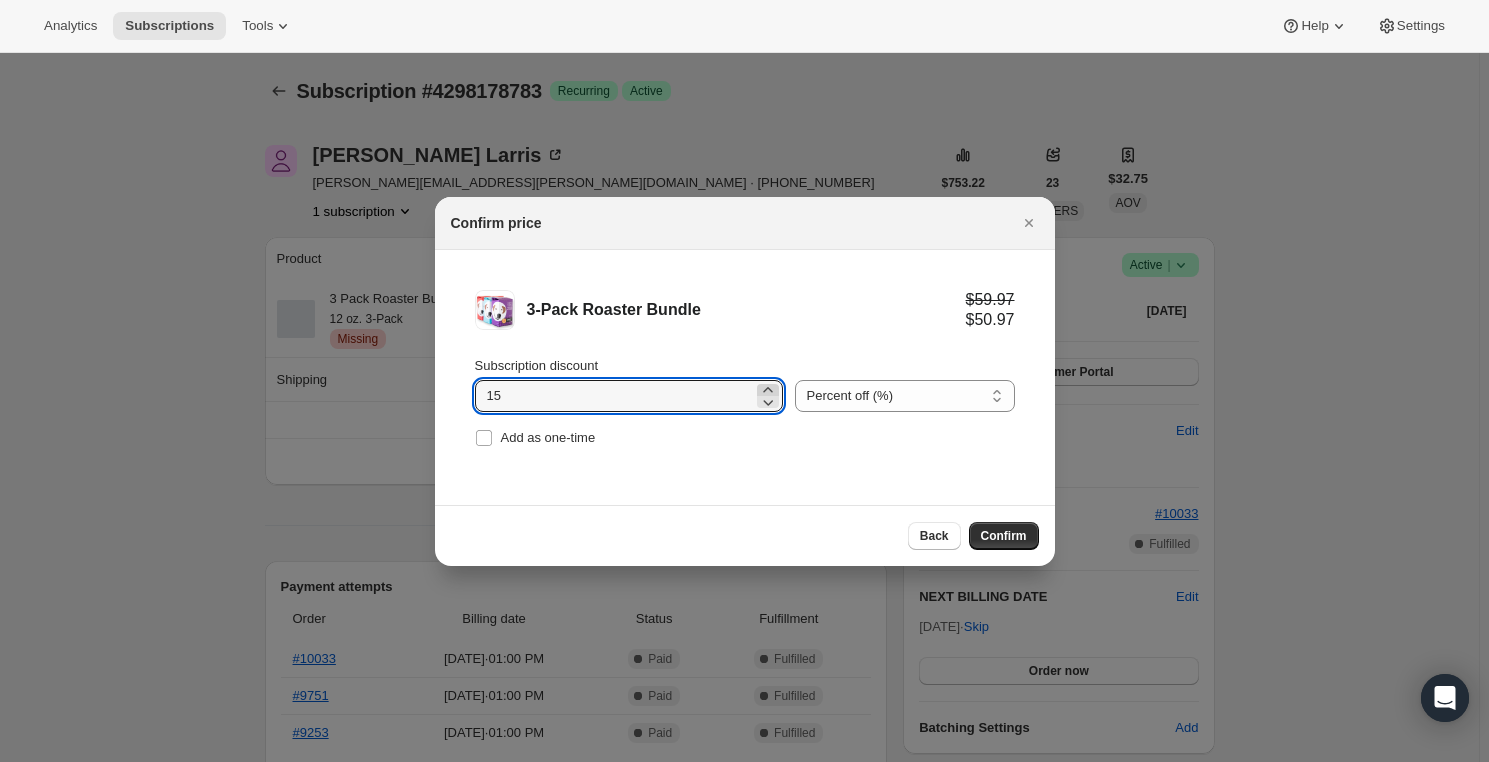 click 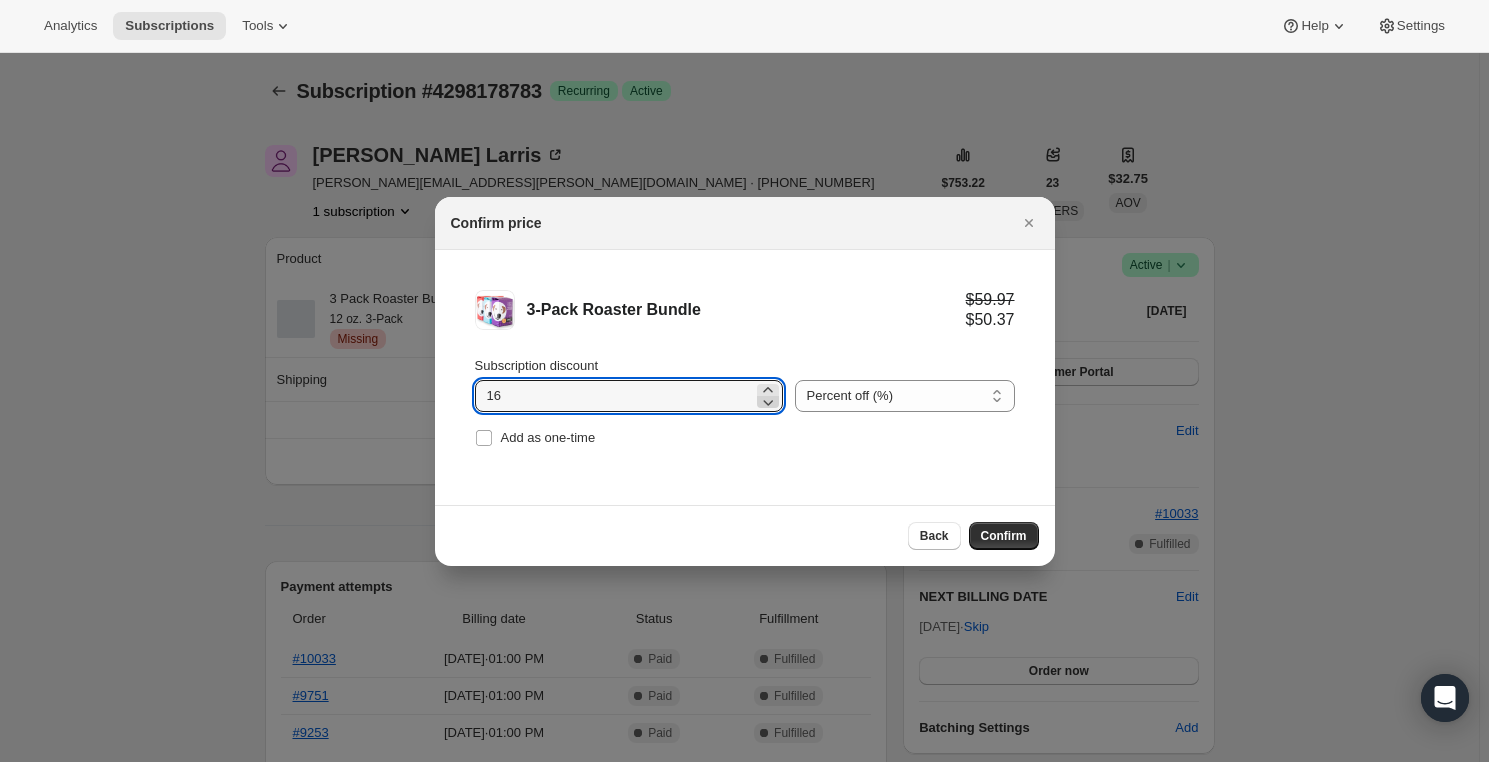 click 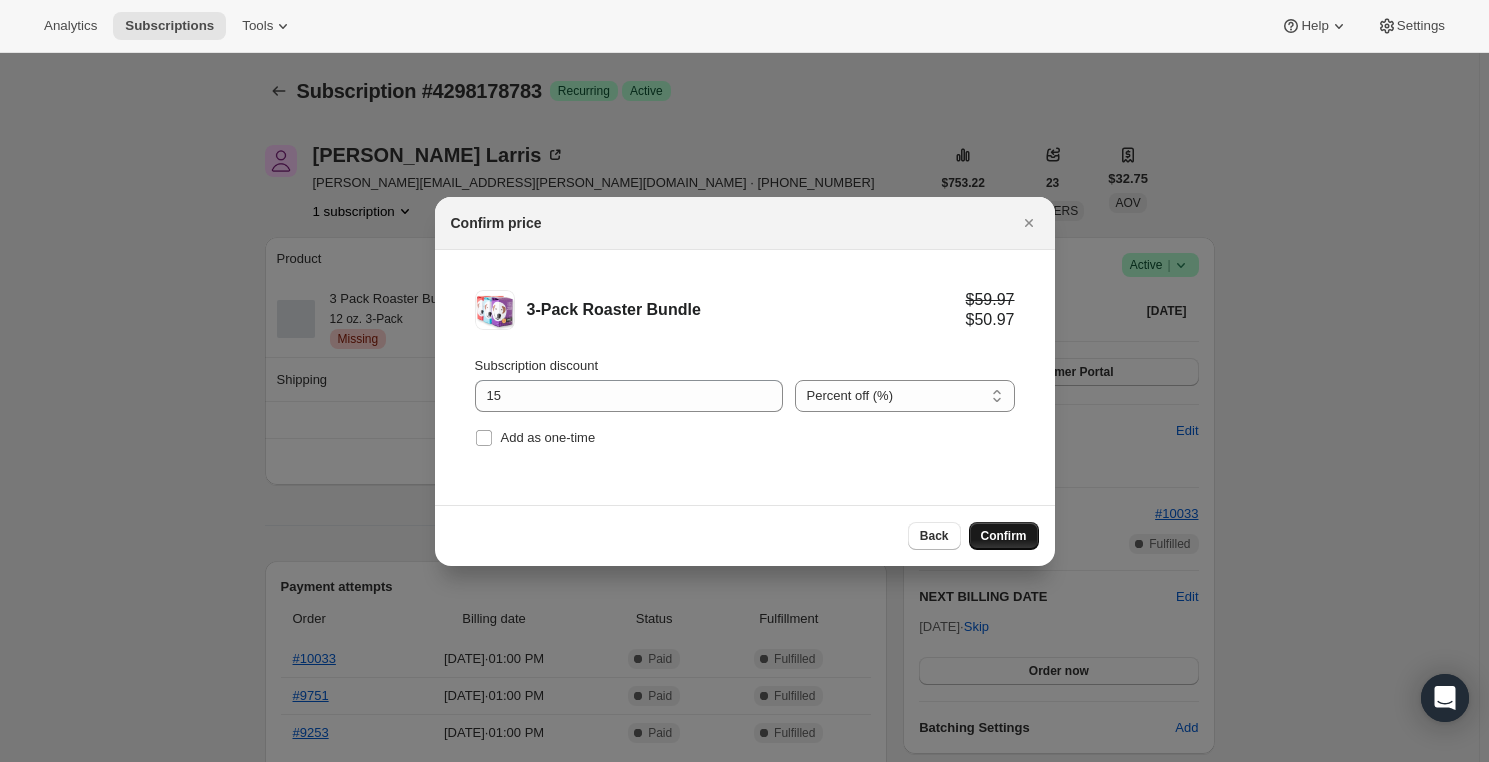click on "Confirm" at bounding box center [1004, 536] 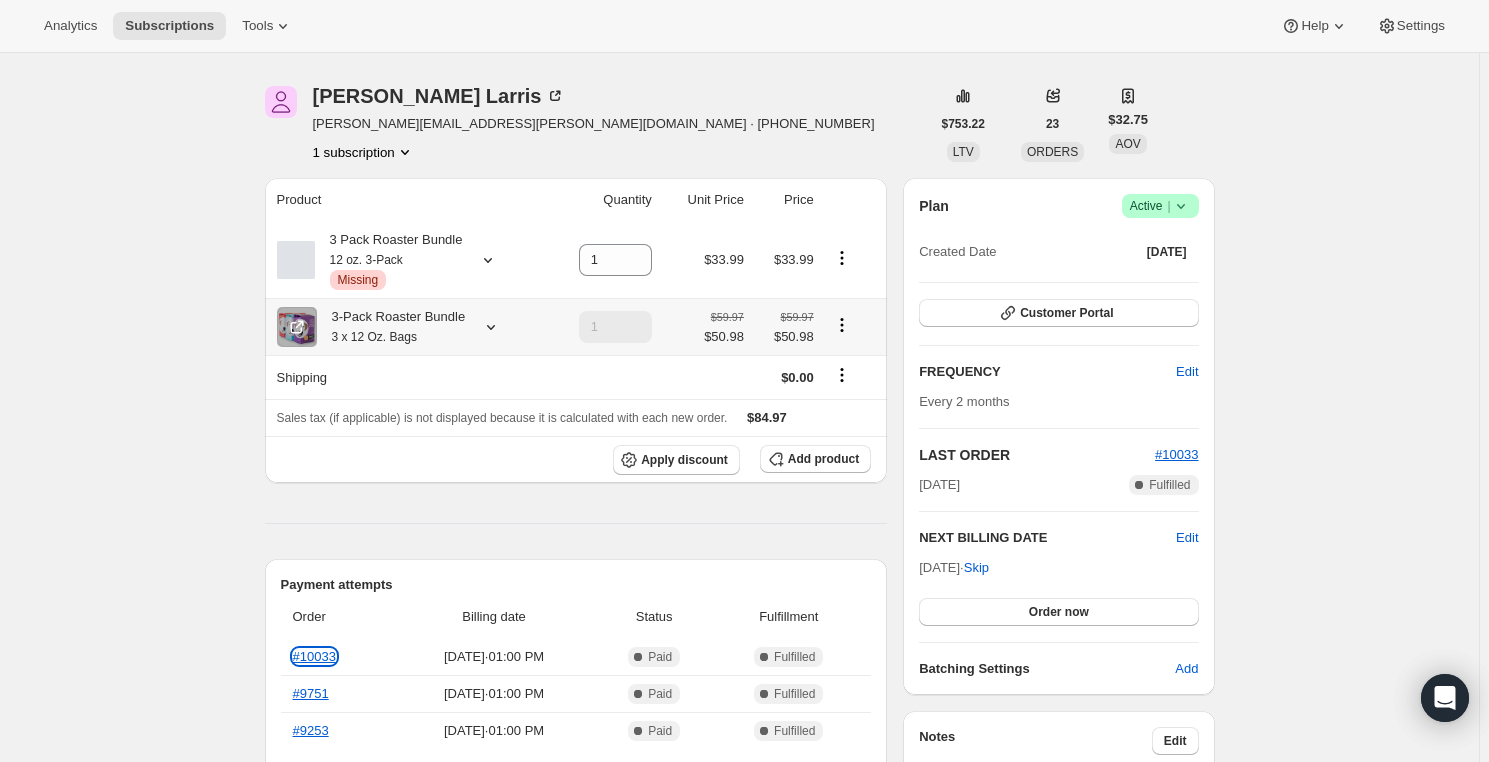 scroll, scrollTop: 90, scrollLeft: 0, axis: vertical 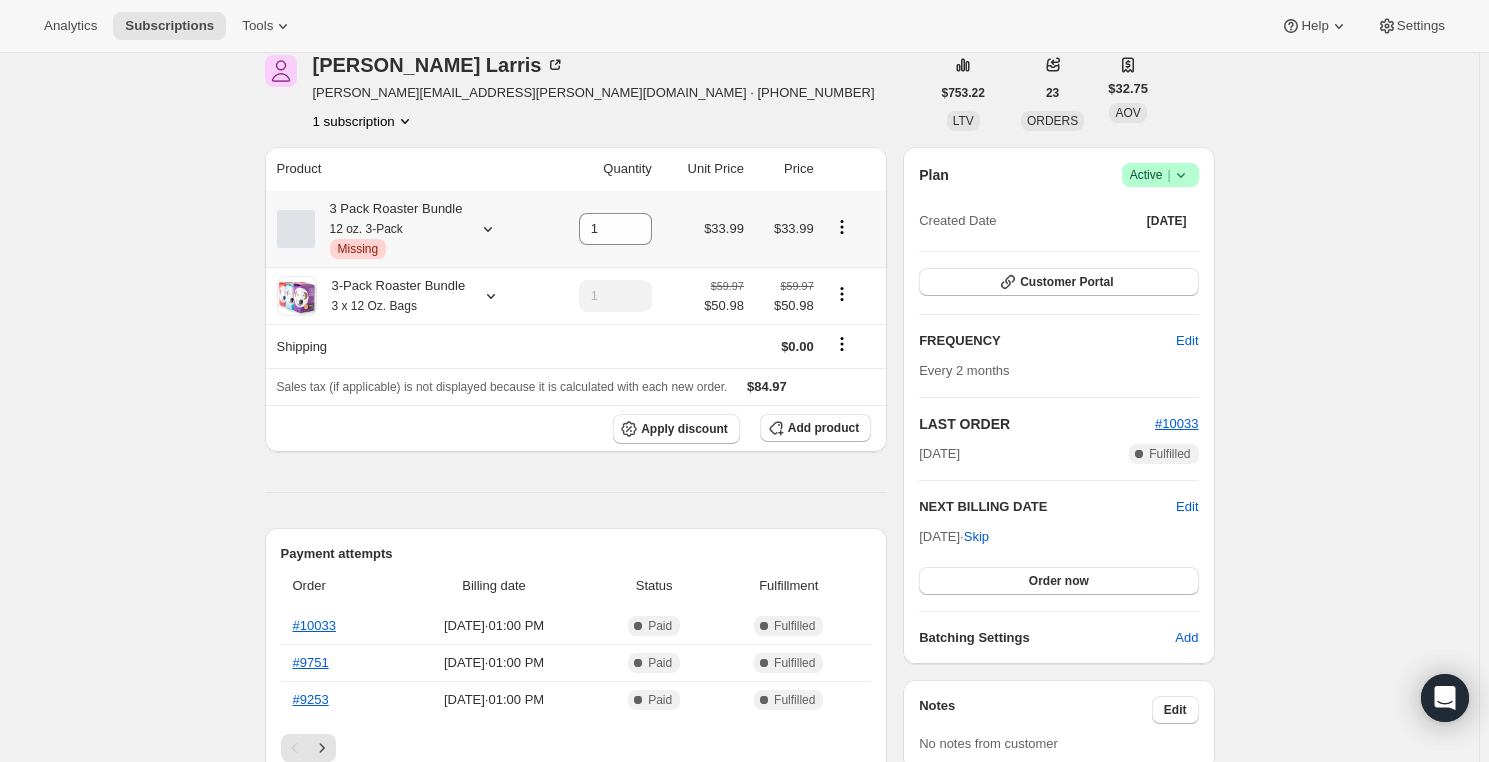 click 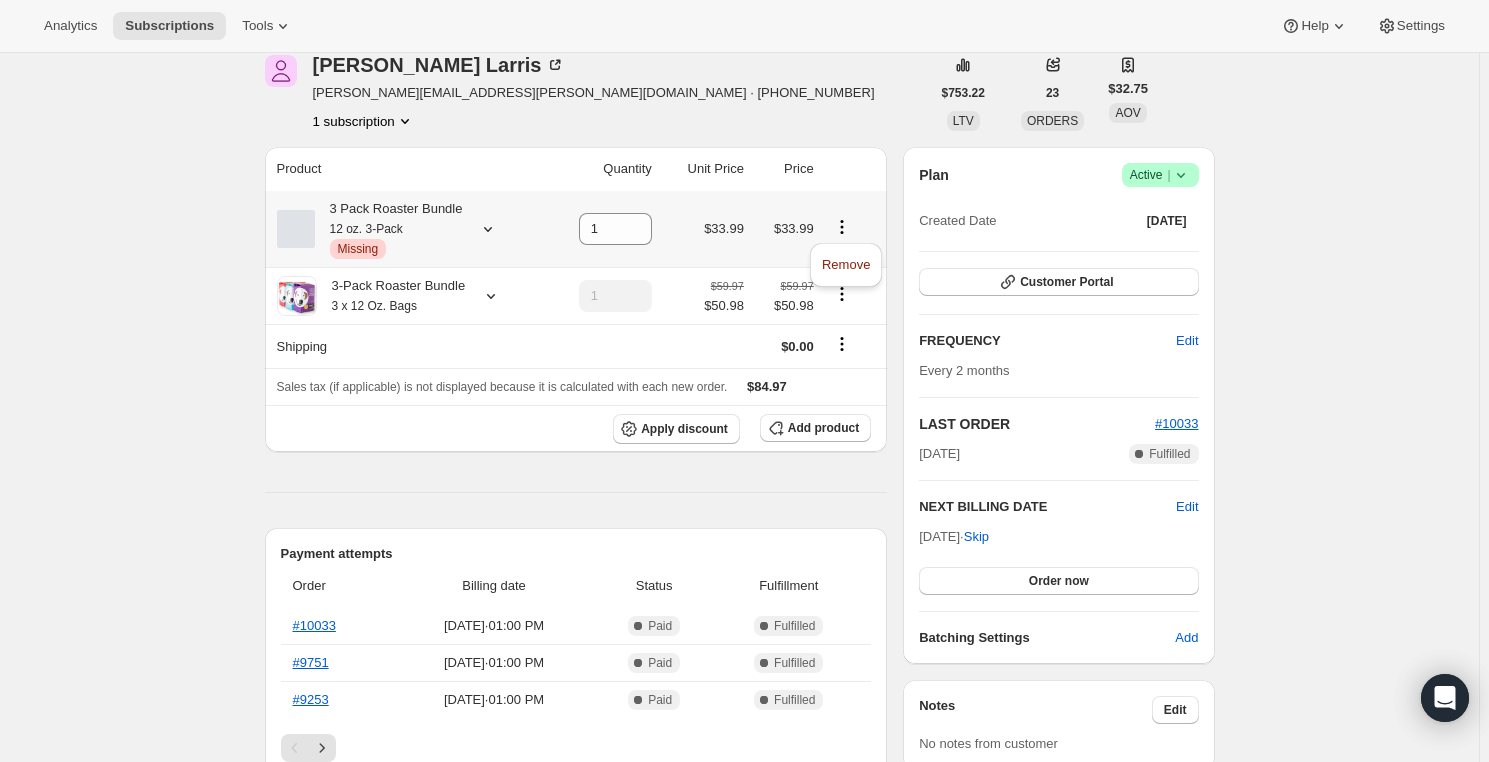 click 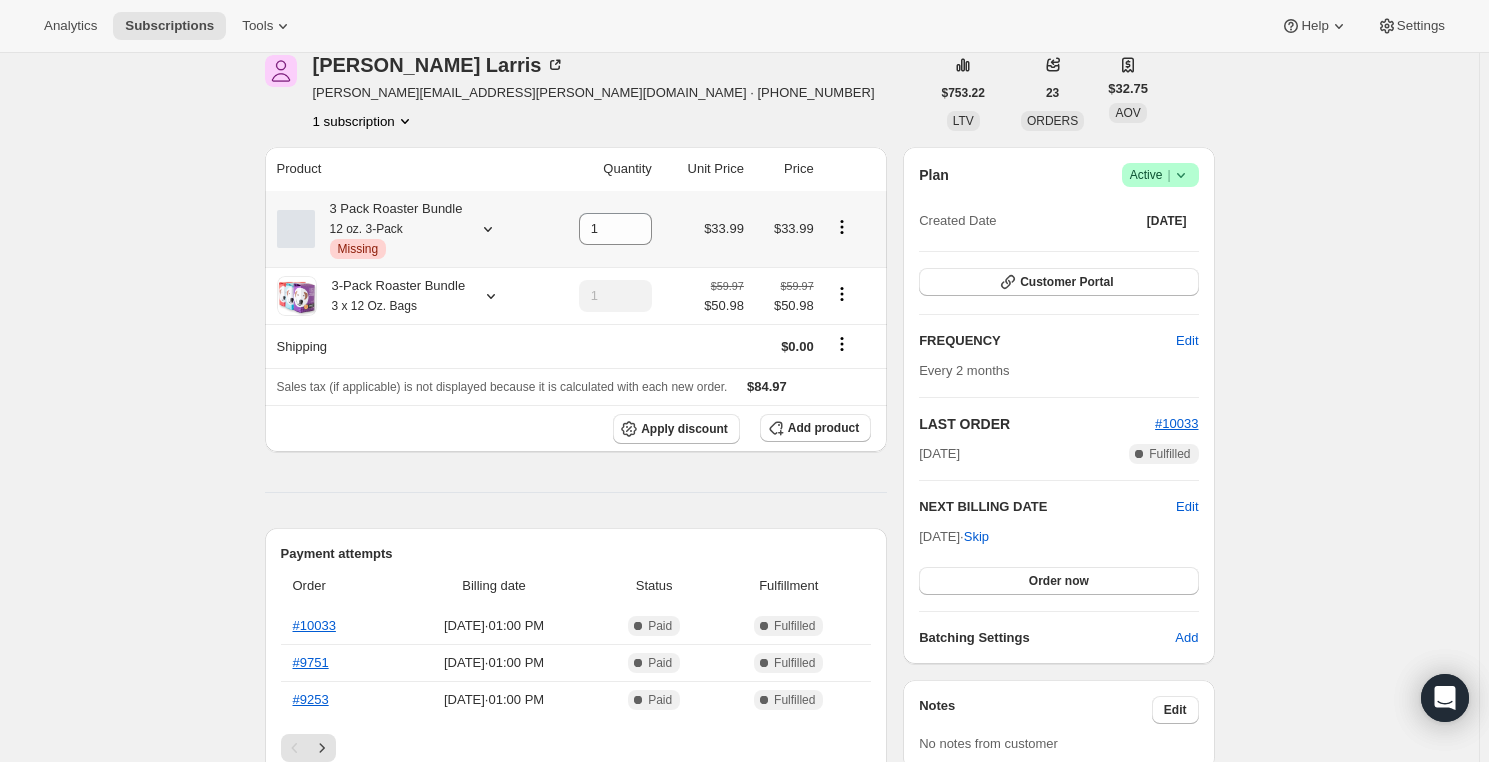 click 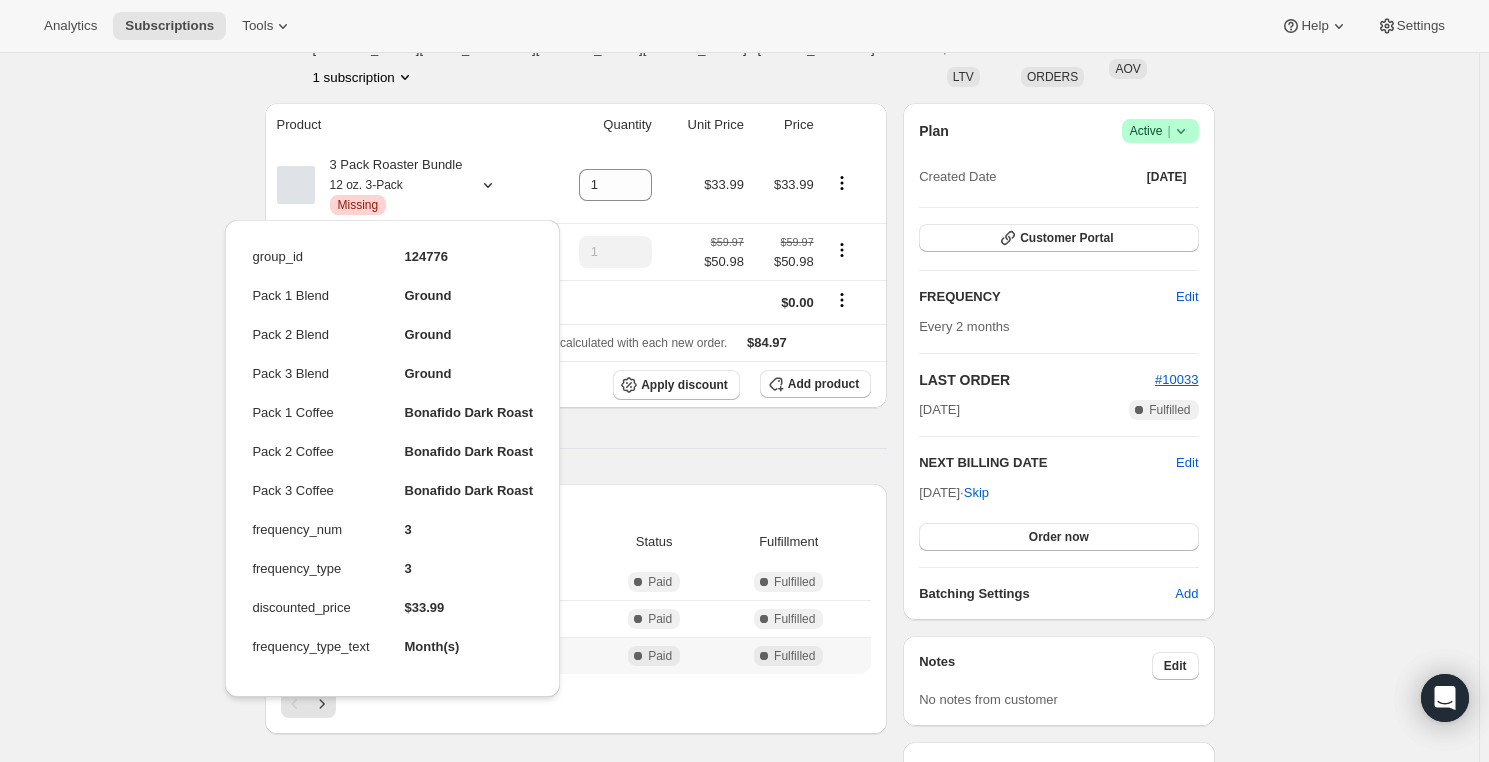 scroll, scrollTop: 0, scrollLeft: 0, axis: both 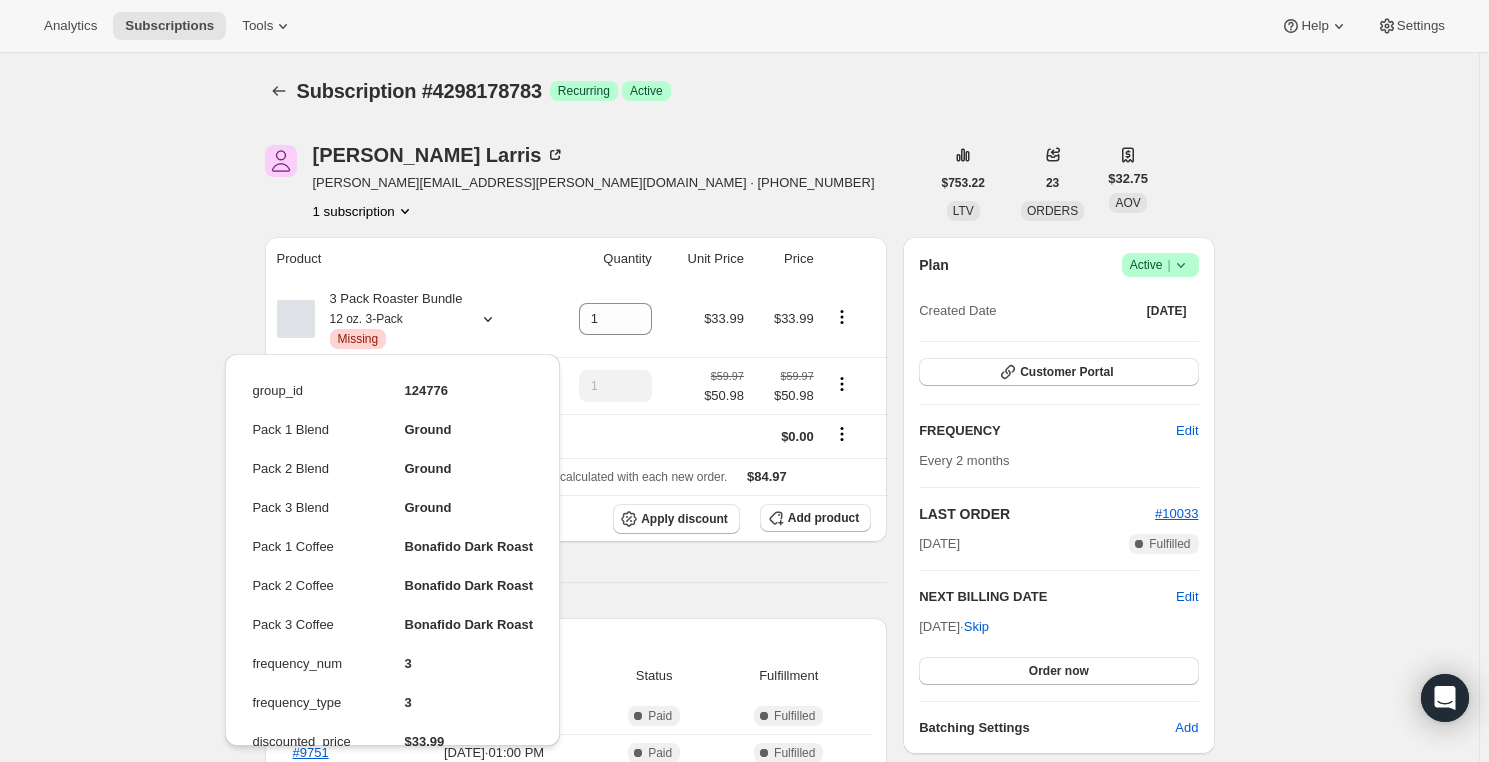 click on "Product Quantity Unit Price Price 3 Pack Roaster Bundle 12 oz. 3-Pack Critical Missing 1 $33.99 $33.99 3-Pack Roaster Bundle 3 x 12 Oz. Bags 1 $59.97 $50.98 $59.97 $50.98 Shipping $0.00 Sales tax (if applicable) is not displayed because it is calculated with each new order.   $84.97 Apply discount Add product Payment attempts Order Billing date Status Fulfillment #10033 [DATE]  ·  01:00 PM  Complete Paid  Complete Fulfilled #9751 [DATE]  ·  01:00 PM  Complete Paid  Complete Fulfilled #9253 [DATE]  ·  01:00 PM  Complete Paid  Complete Fulfilled Timeline [DATE] [PERSON_NAME] added 1 3-Pack Roaster Bundle - 3 x 12 Oz. Bags via Admin.  11:22 AM [DATE] Subscription reminder email sent via Awtomic email. 01:00 PM [DATE] Order processed successfully.  View order 01:00 PM [DATE] Subscription reminder email sent via Awtomic email. 01:00 PM [DATE] Order processed successfully.  View order 01:00 PM Load more events in timeline" at bounding box center (576, 924) 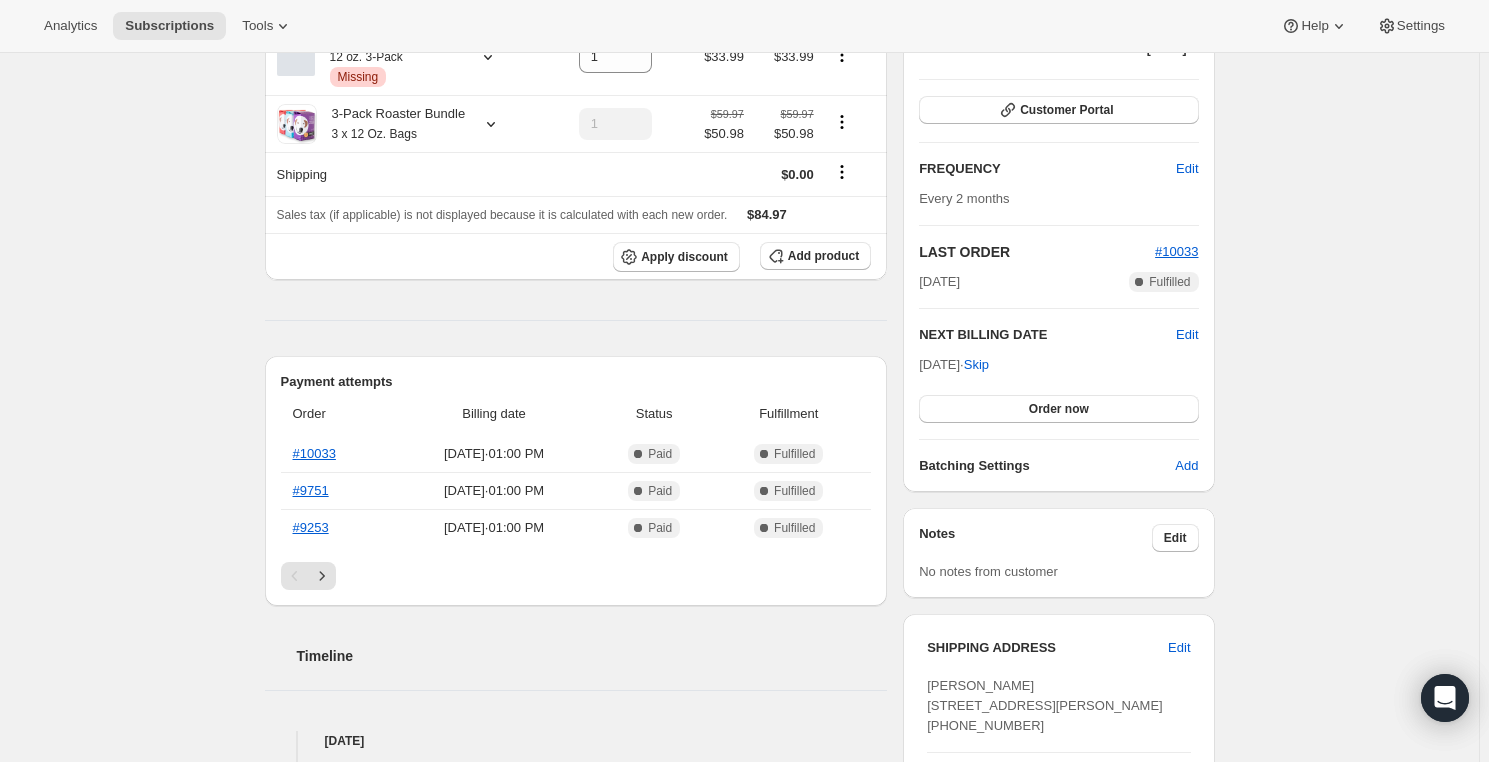 scroll, scrollTop: 272, scrollLeft: 0, axis: vertical 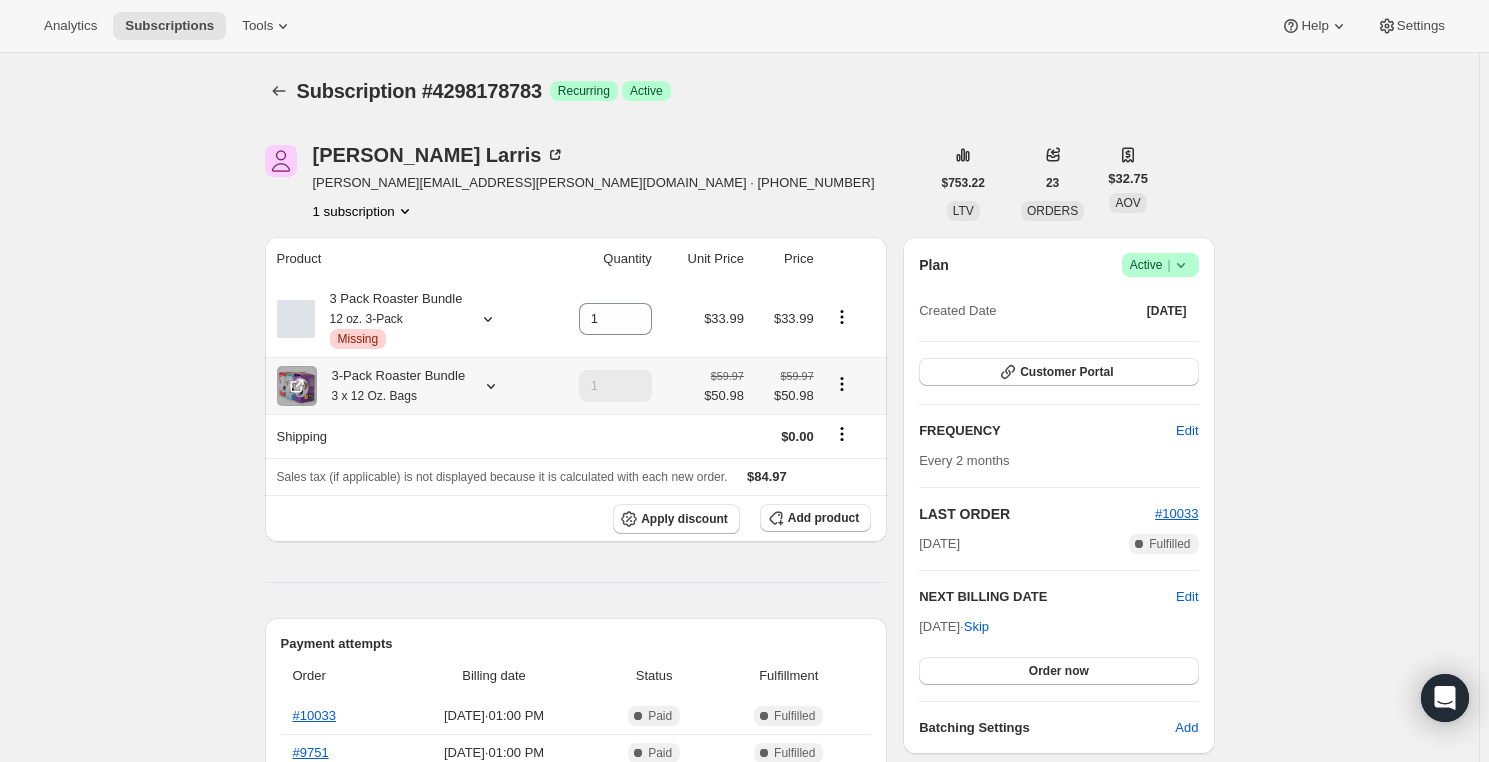 click 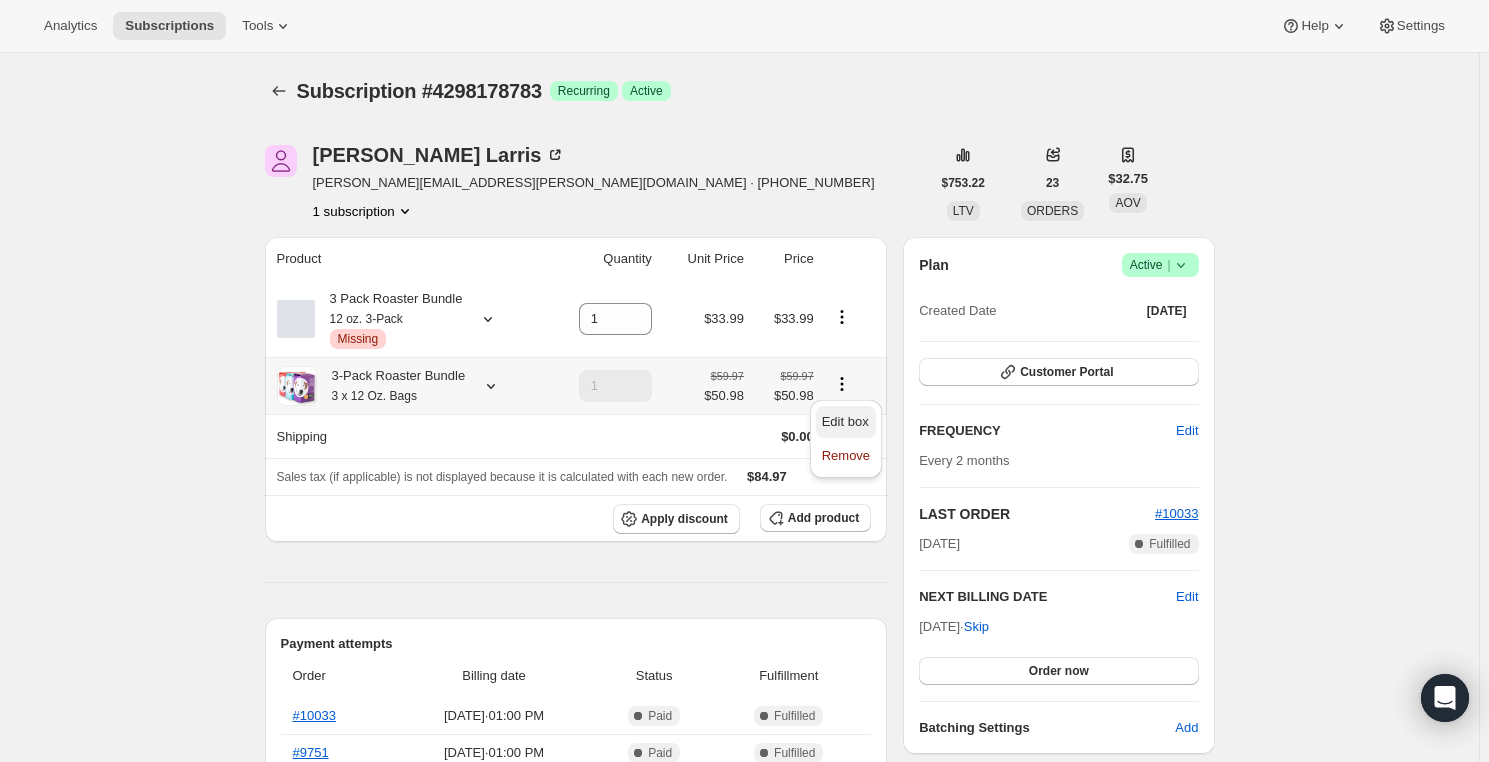 click on "Edit box" at bounding box center (846, 422) 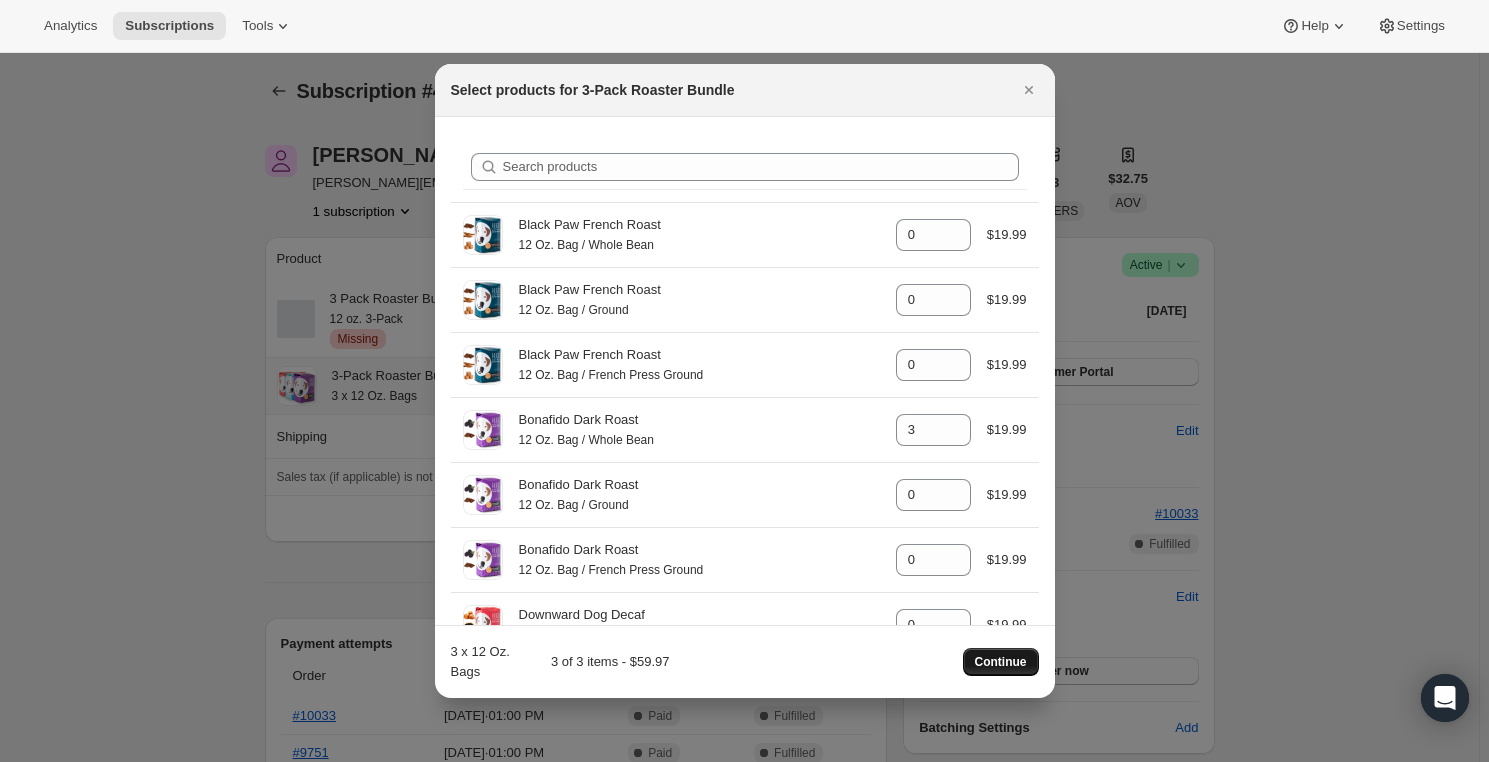 click on "Continue" at bounding box center (1001, 662) 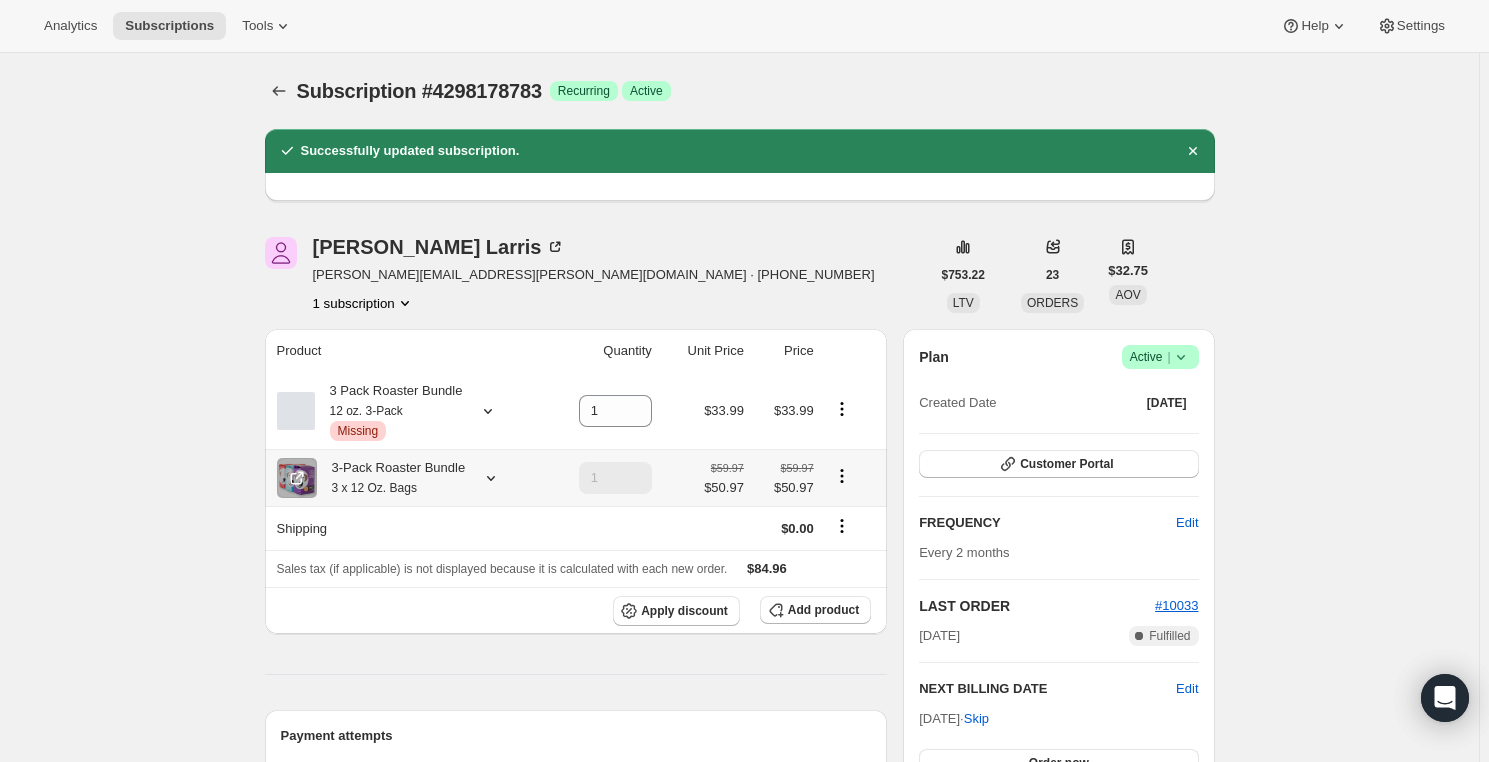 click 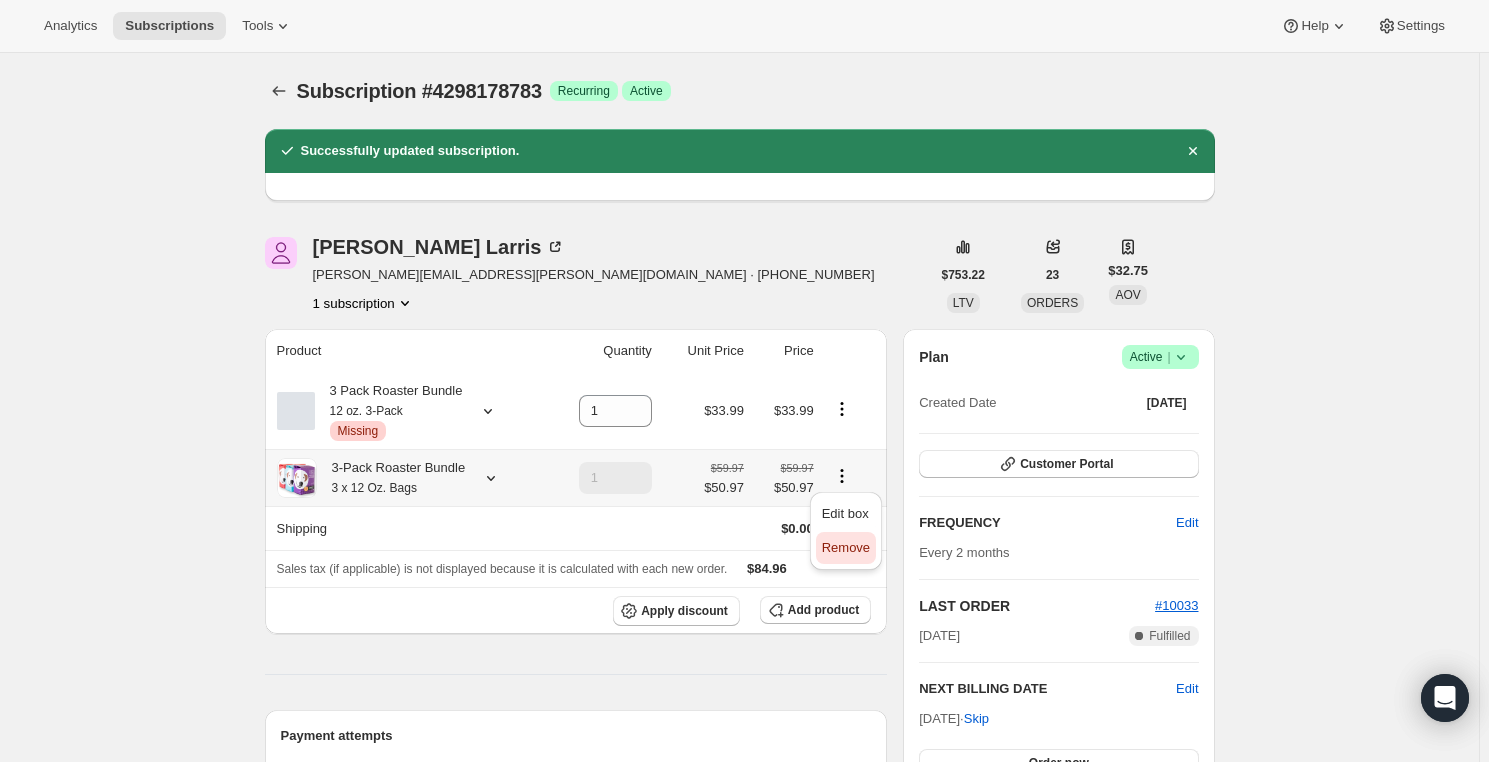 click on "Remove" at bounding box center (846, 547) 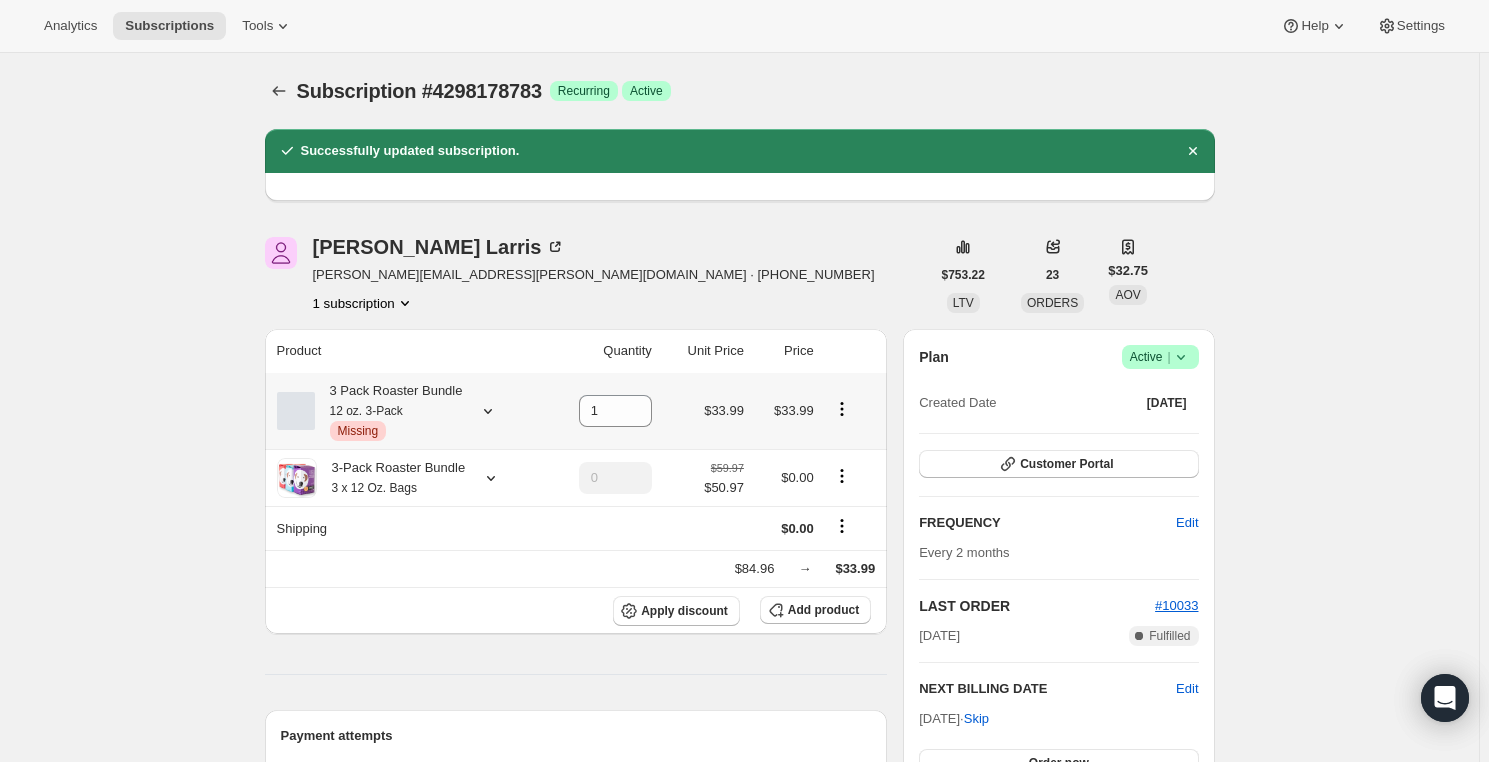 click 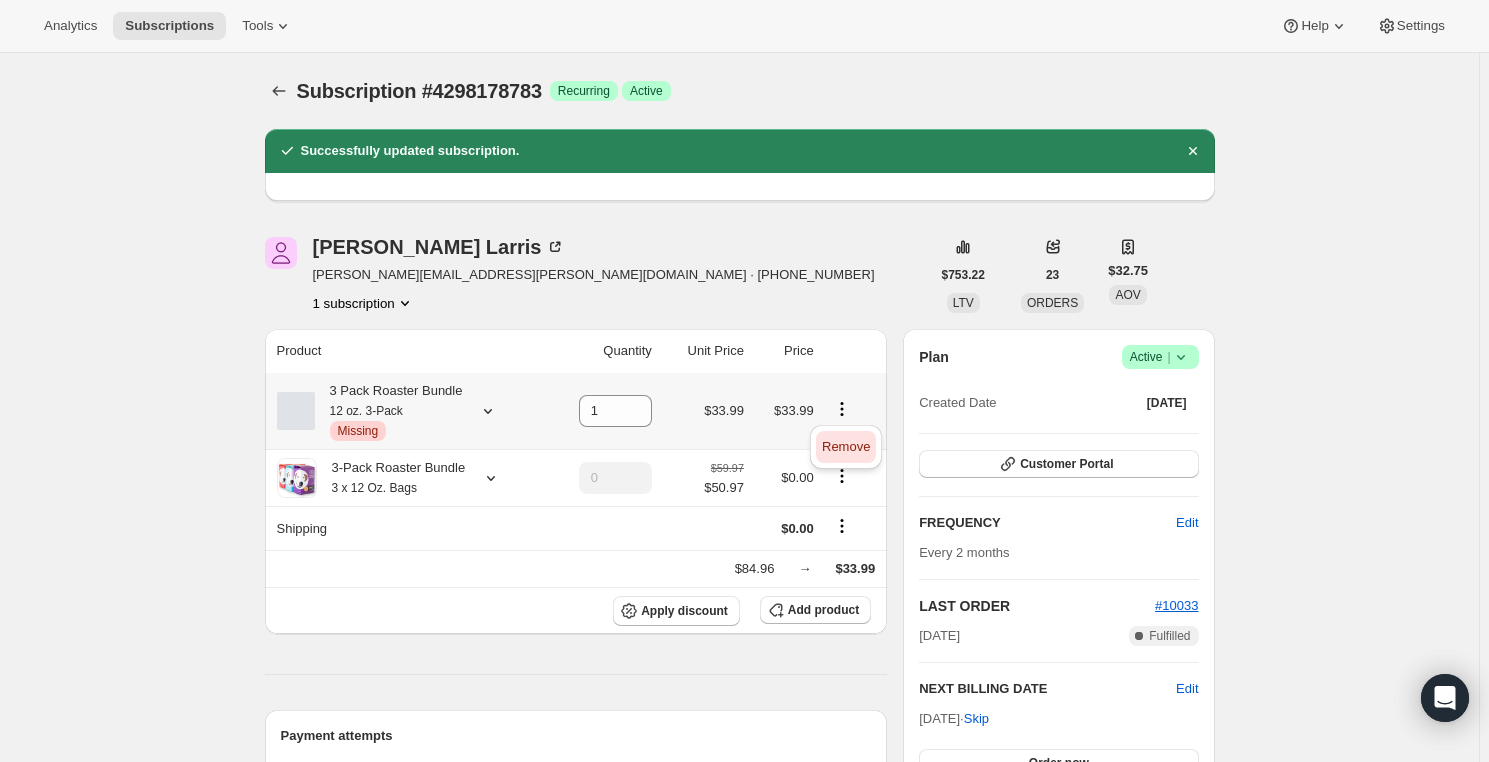 click on "Remove" at bounding box center [846, 446] 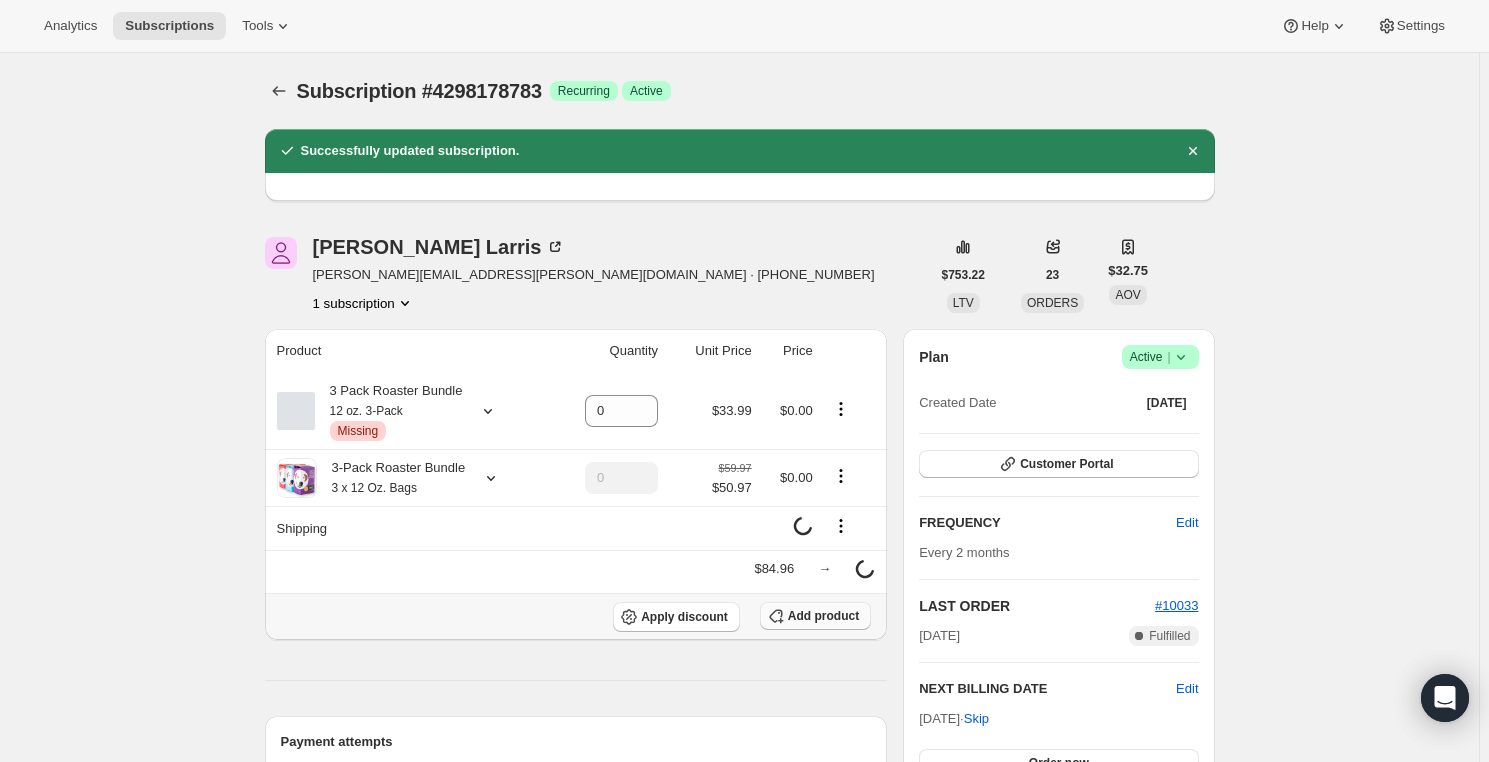 click on "Add product" at bounding box center (823, 616) 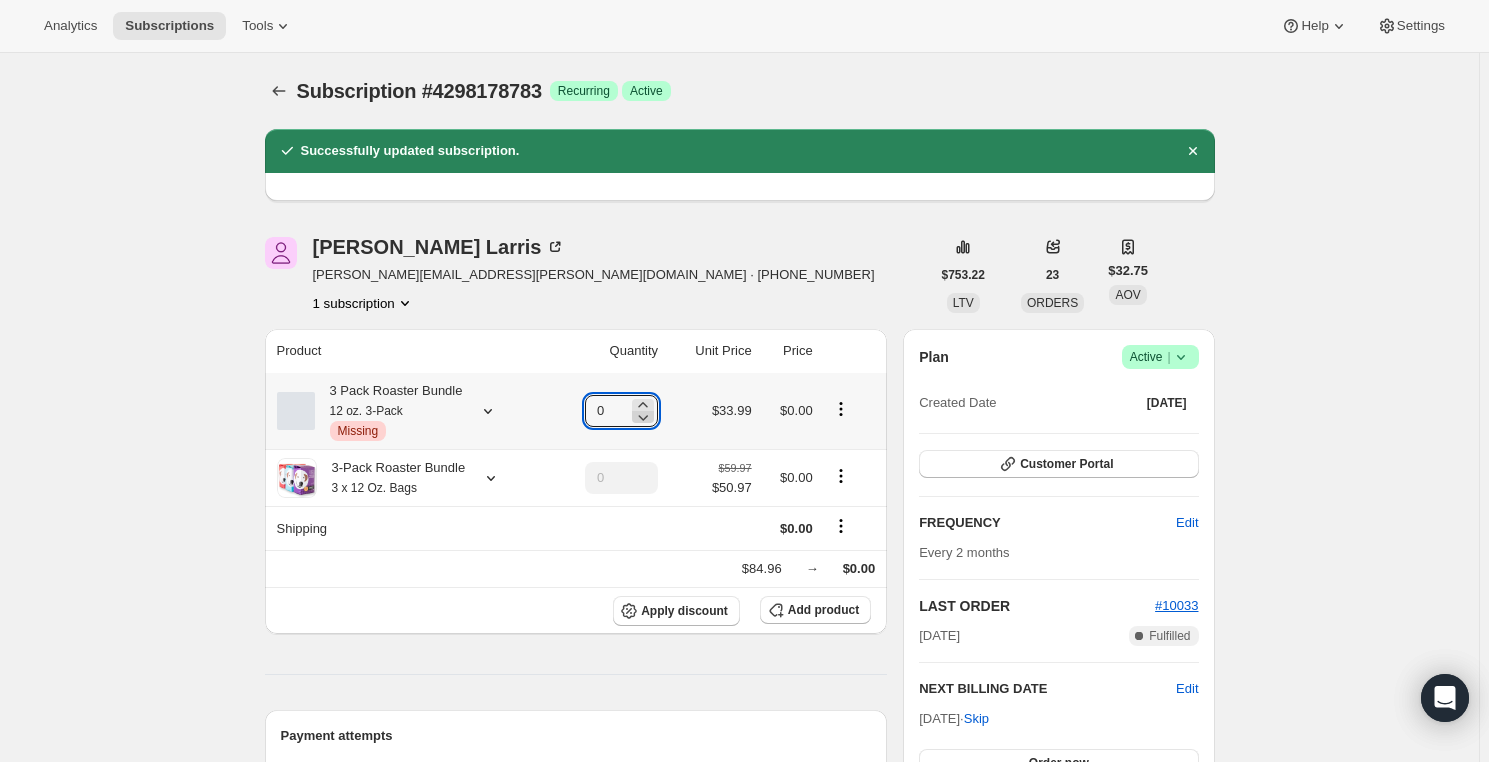 click 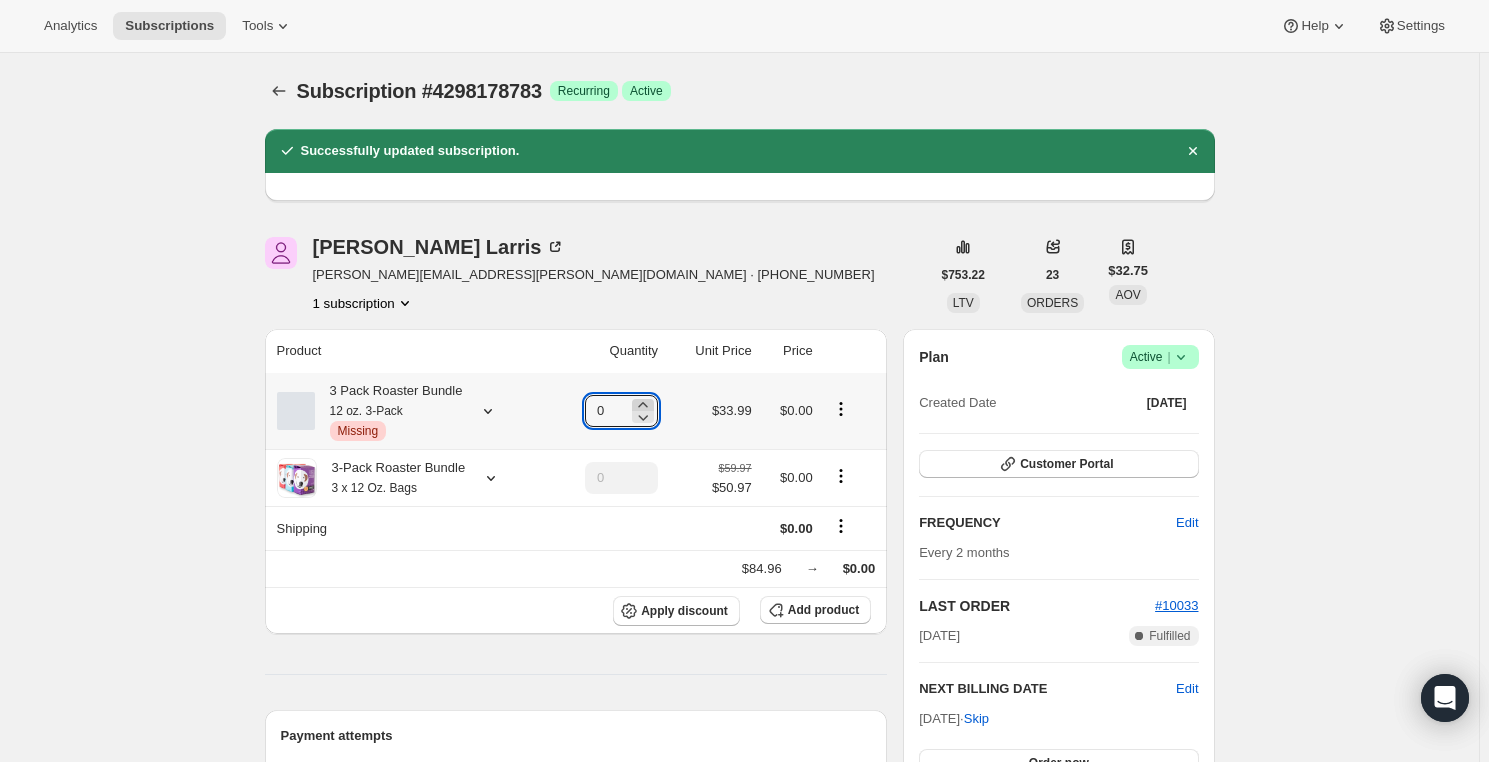 click 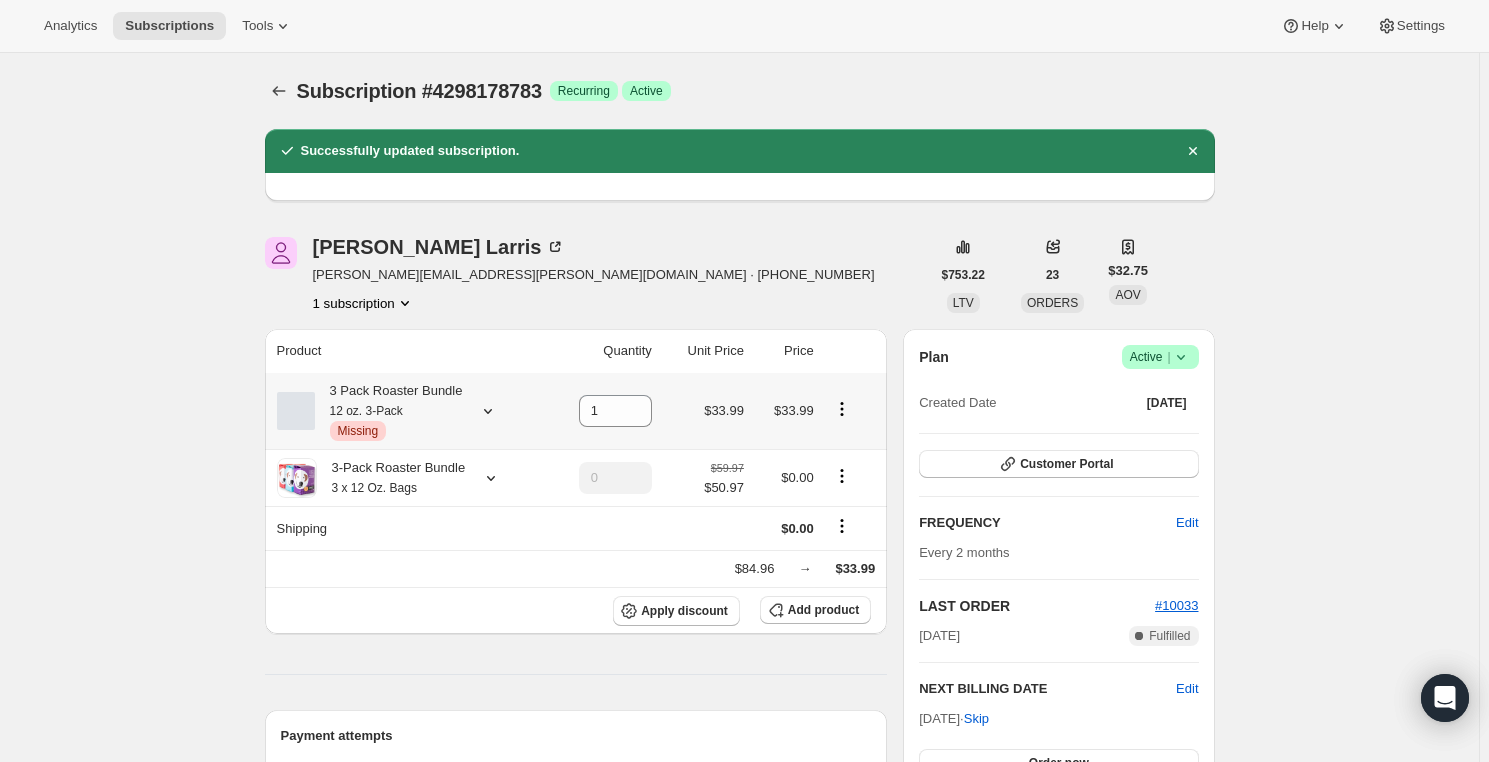 click at bounding box center [842, 409] 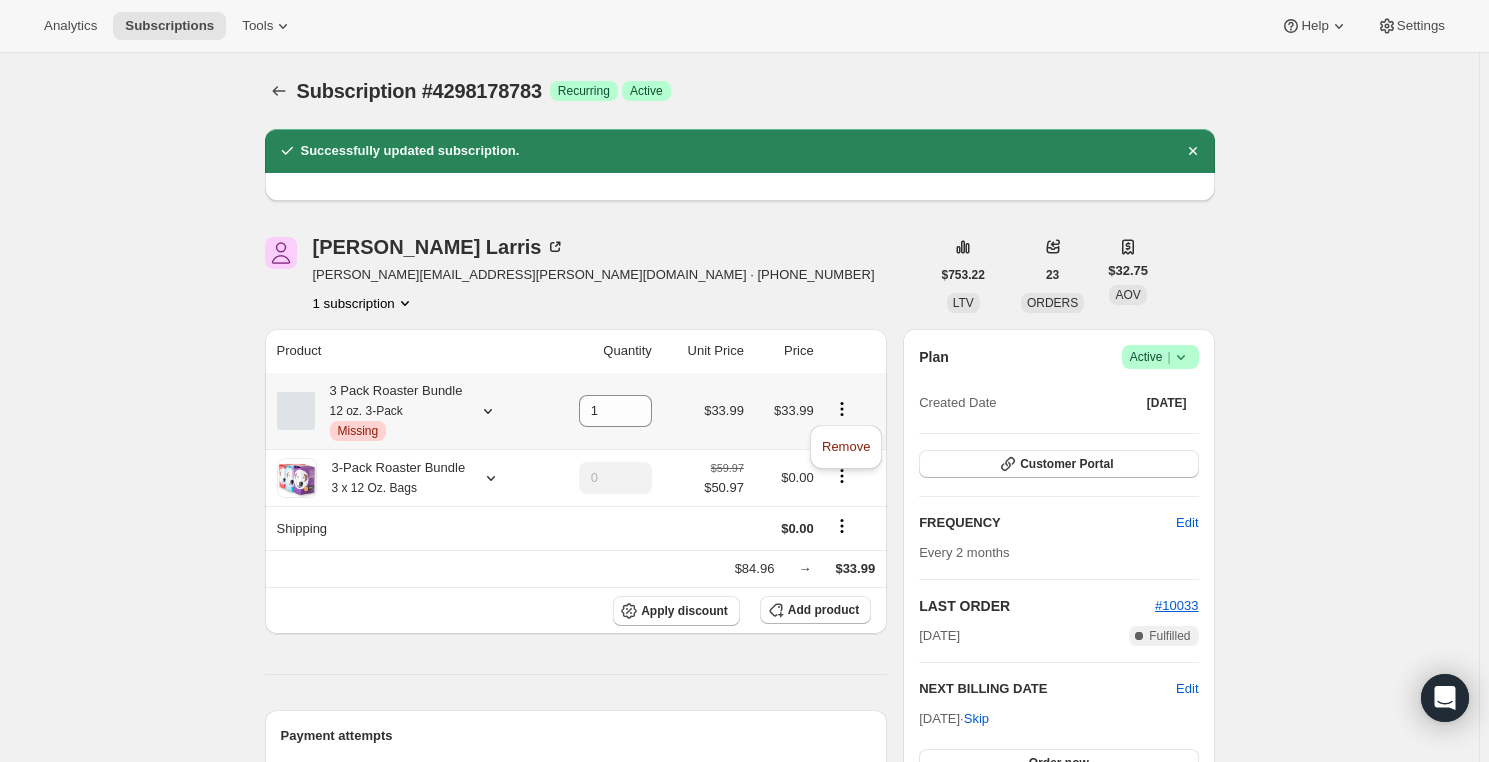 click at bounding box center (853, 411) 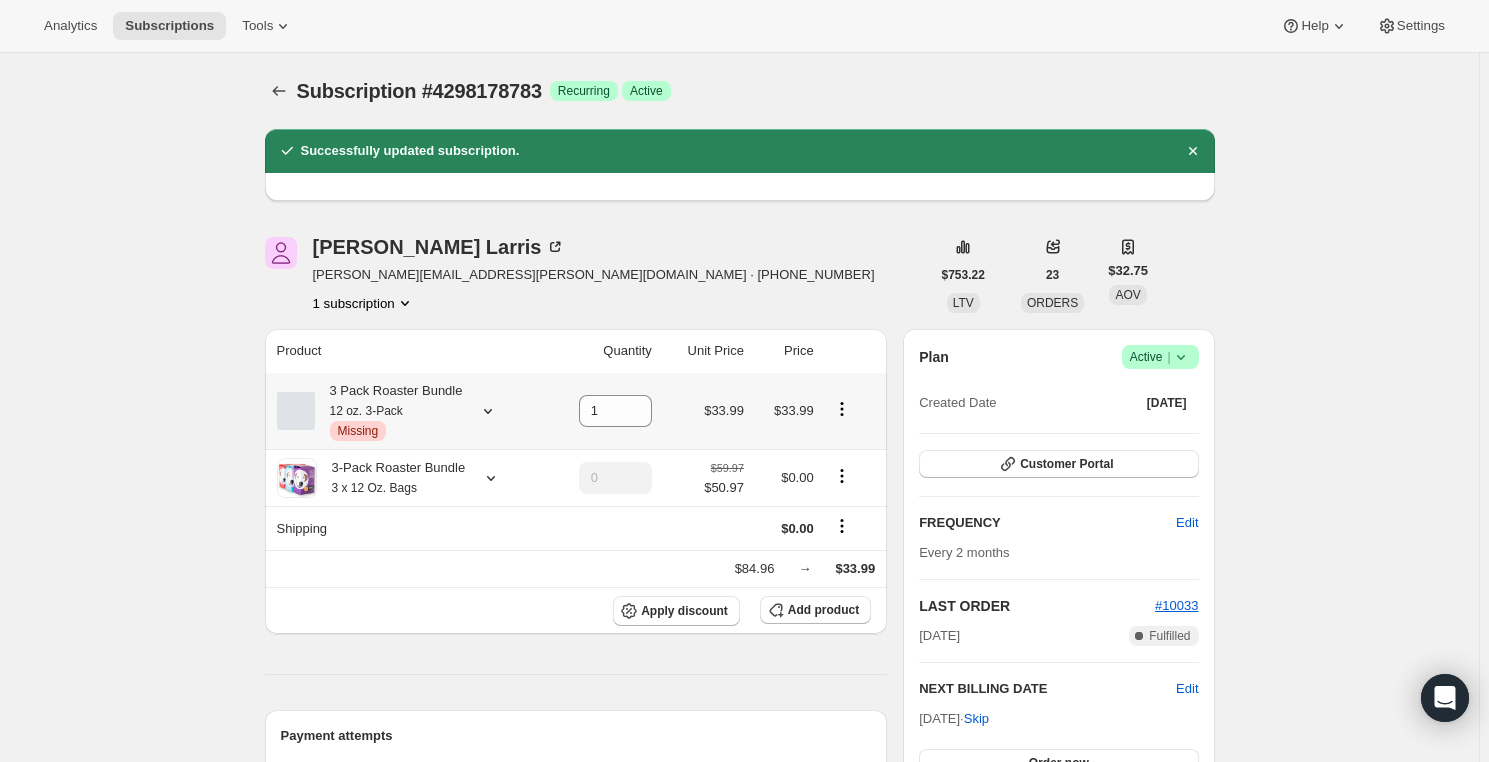 click 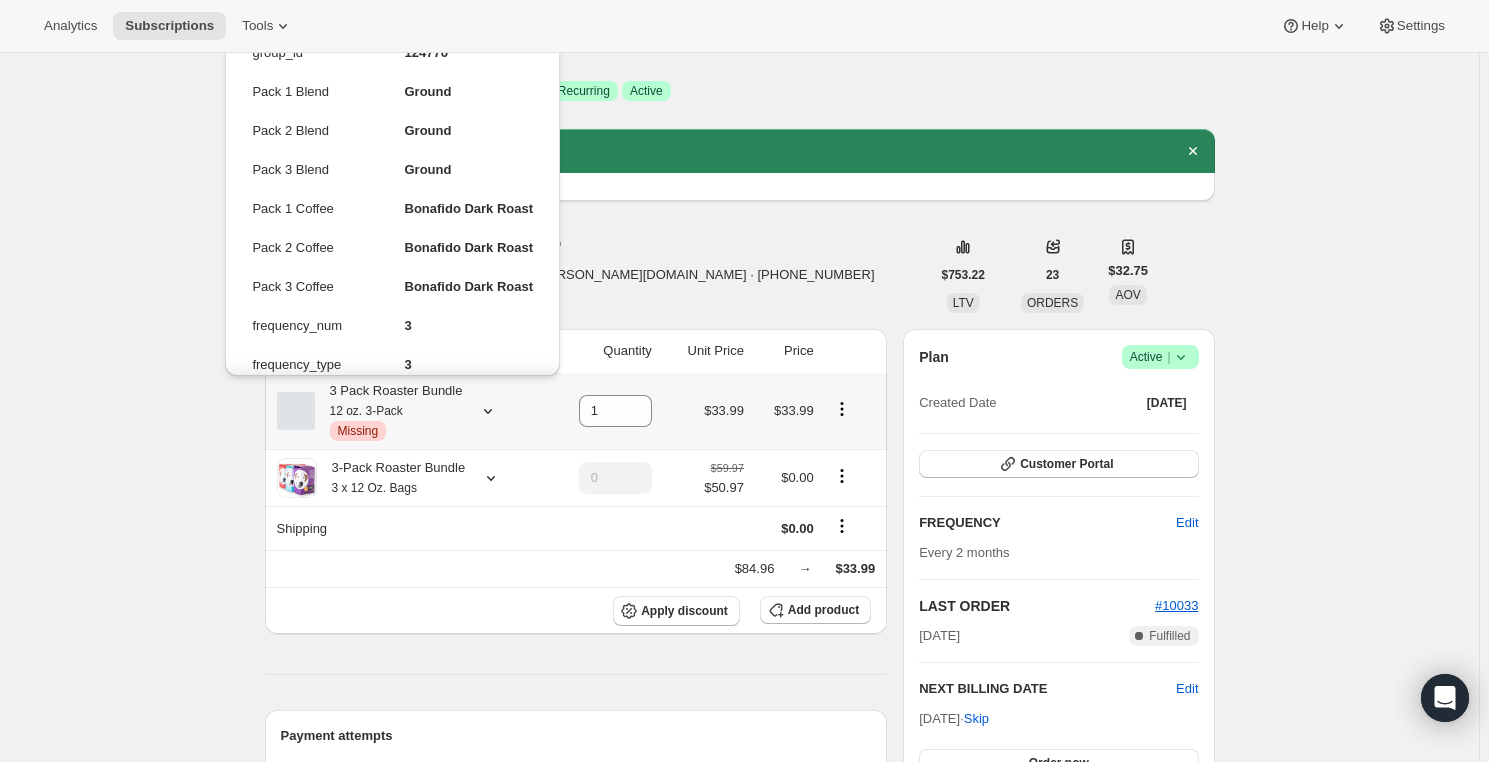 click on "Bonafido Dark Roast" at bounding box center [454, 216] 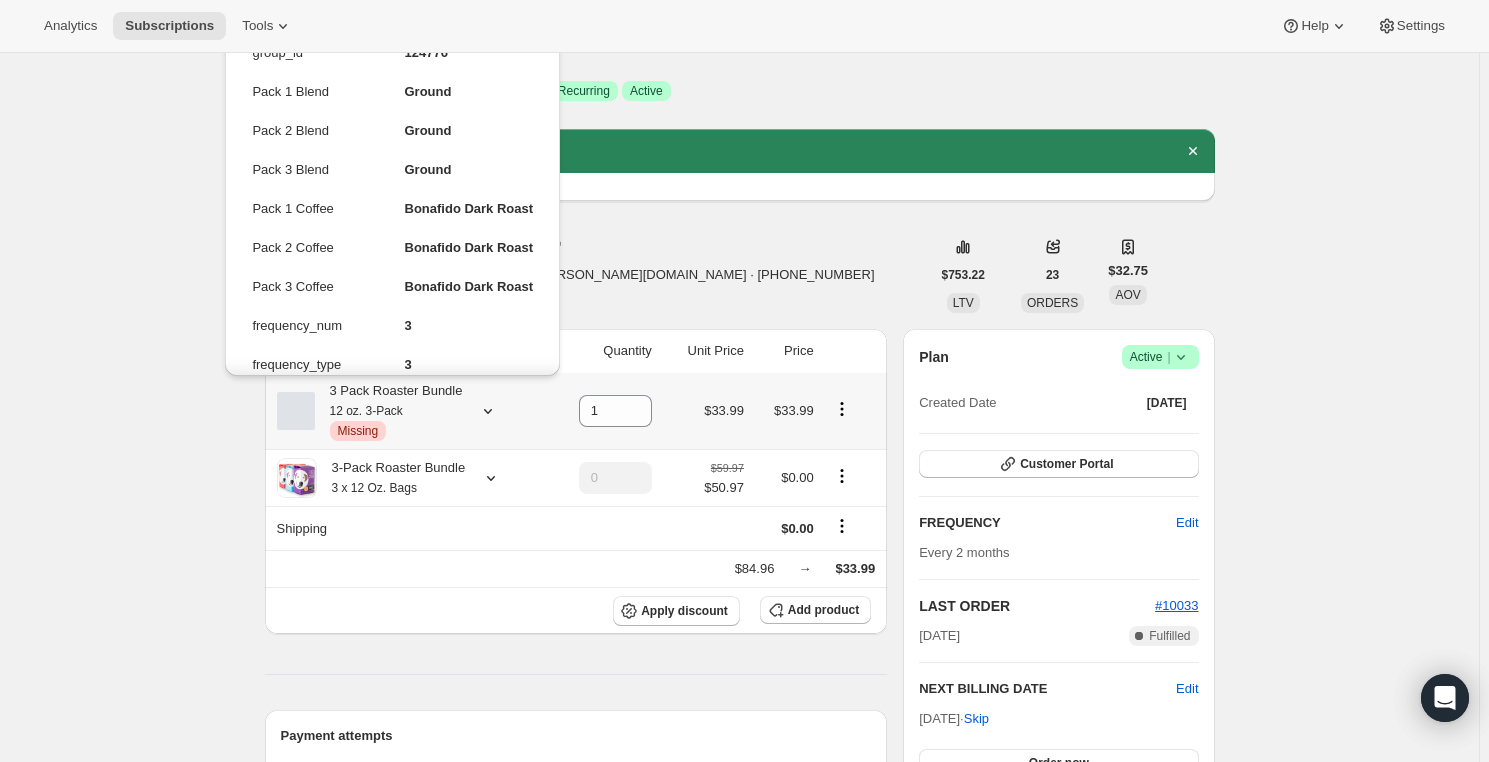 click at bounding box center [850, 411] 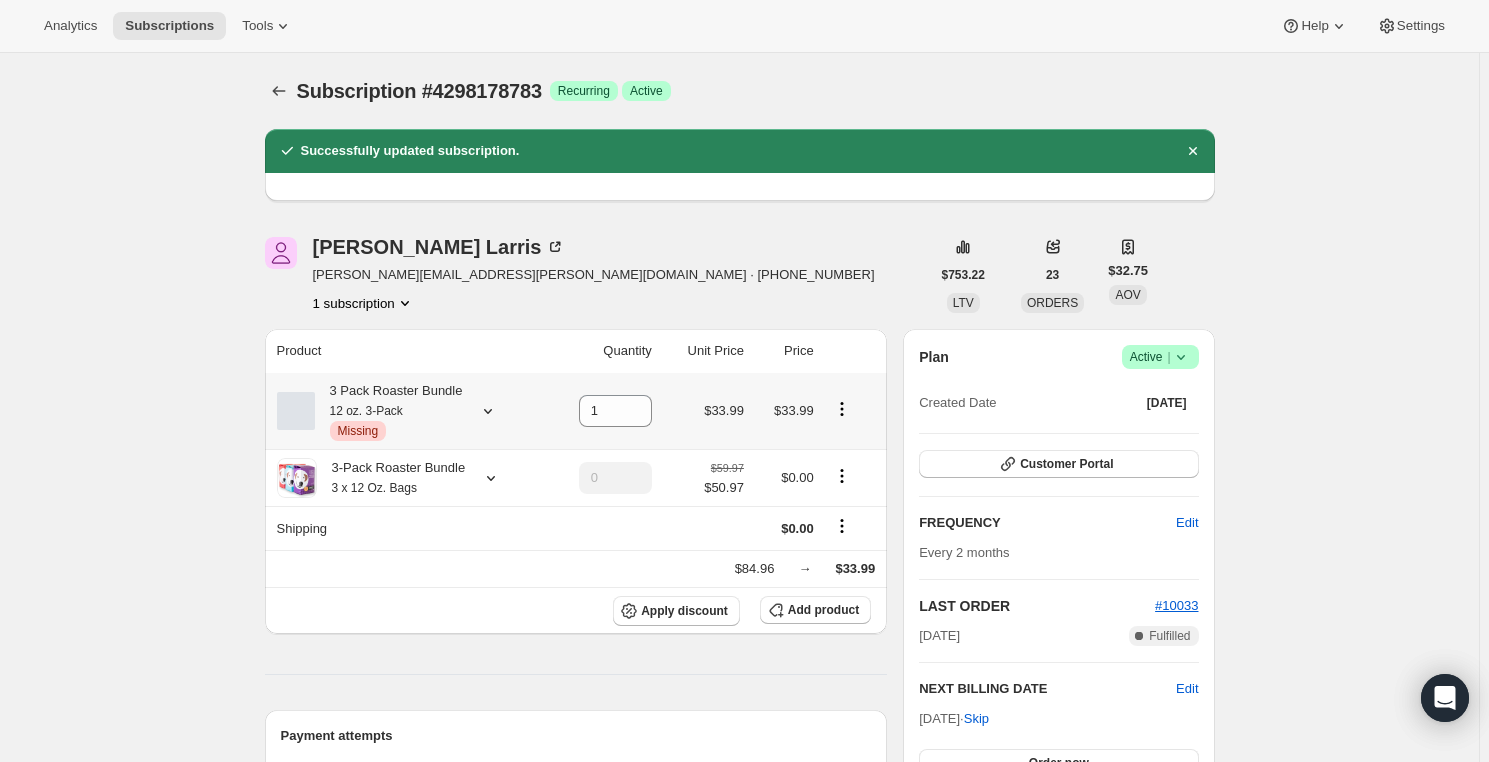 click 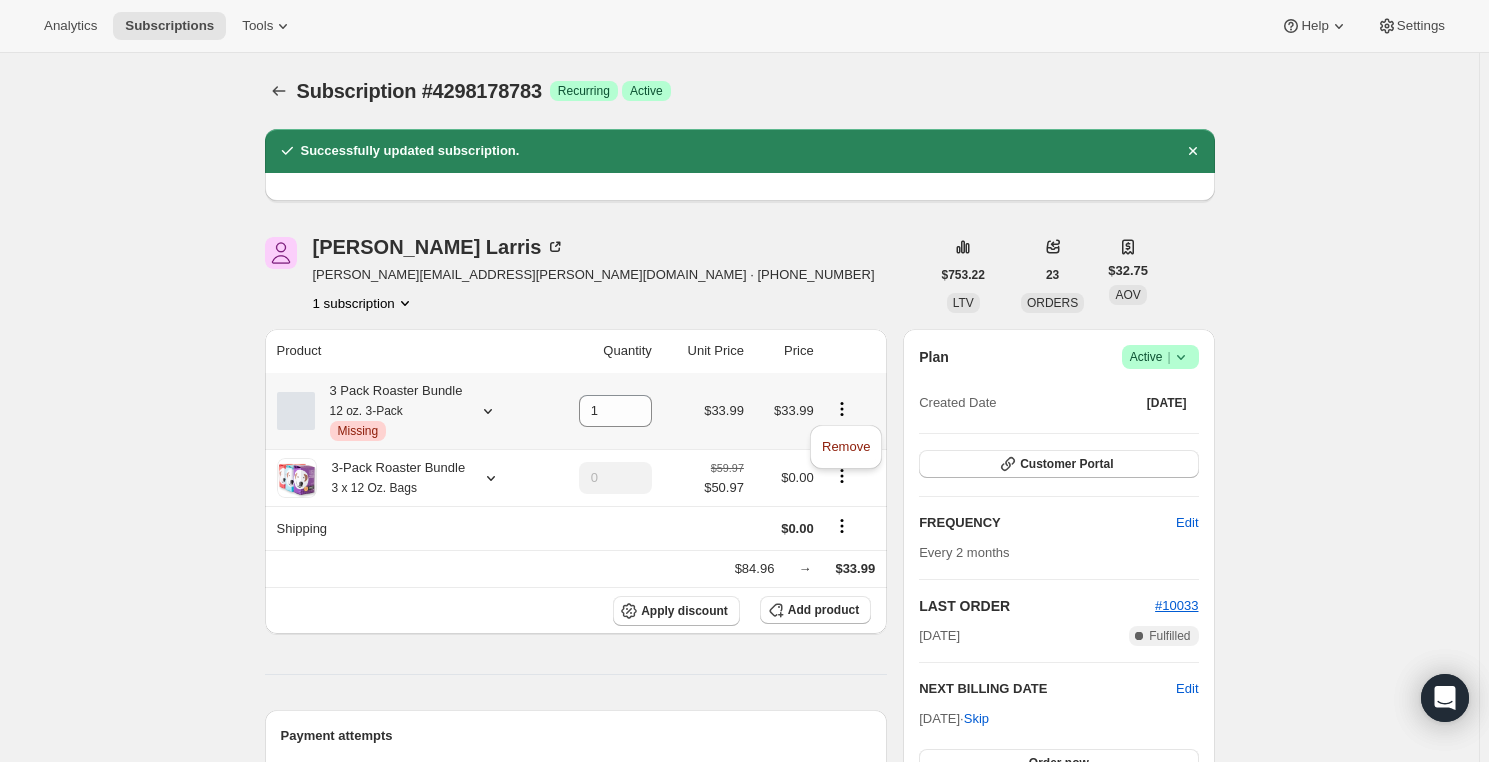 click at bounding box center [842, 409] 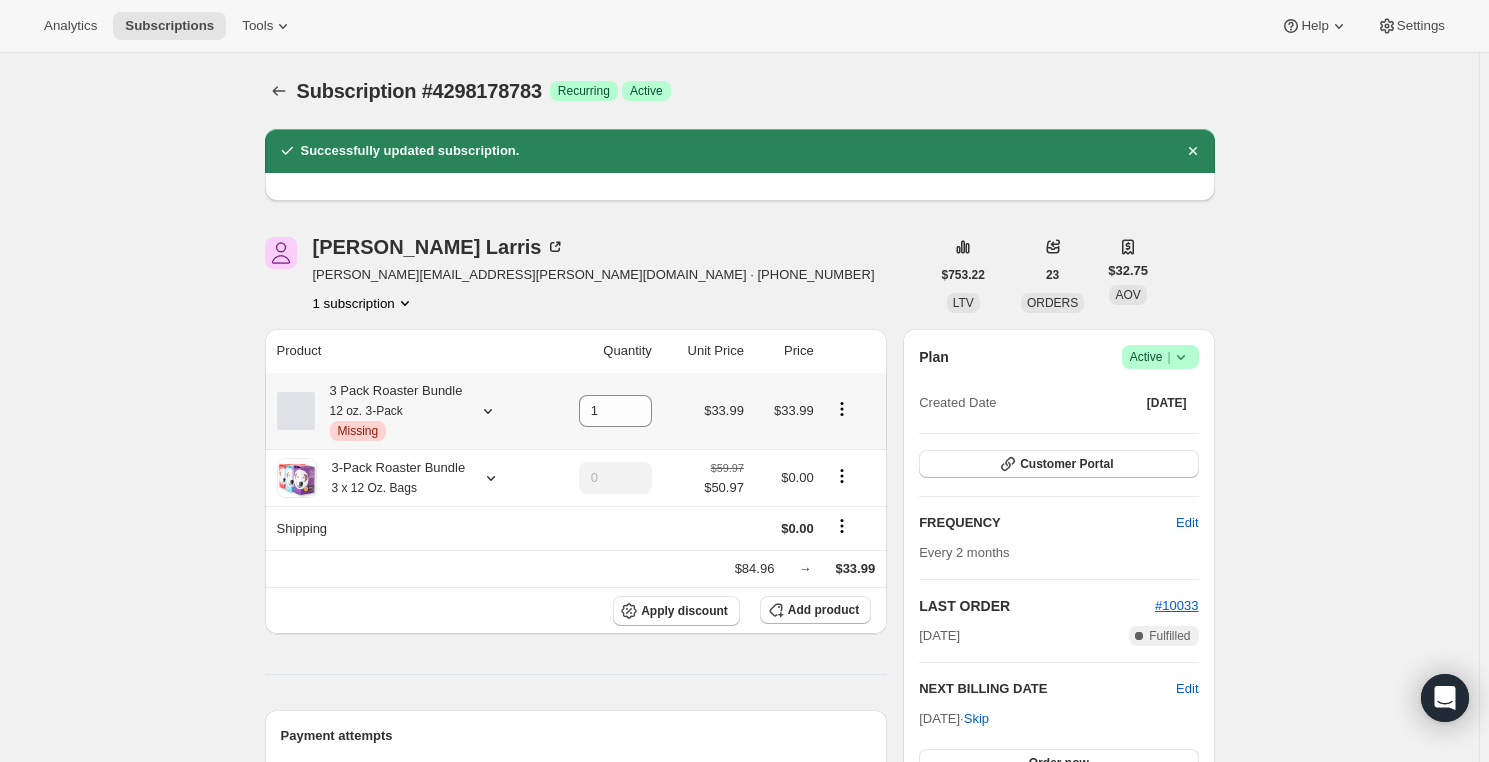 click 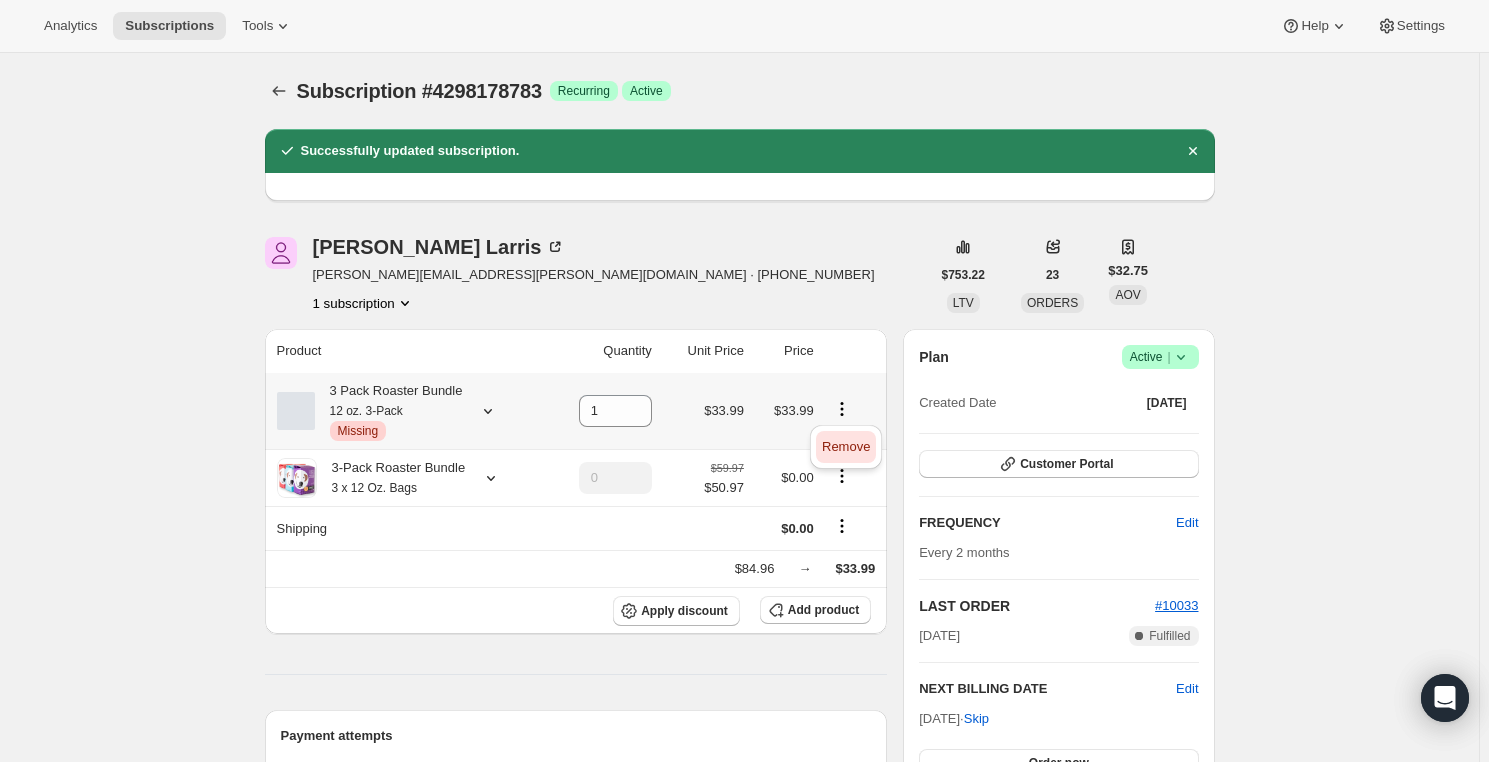 click on "Remove" at bounding box center (846, 446) 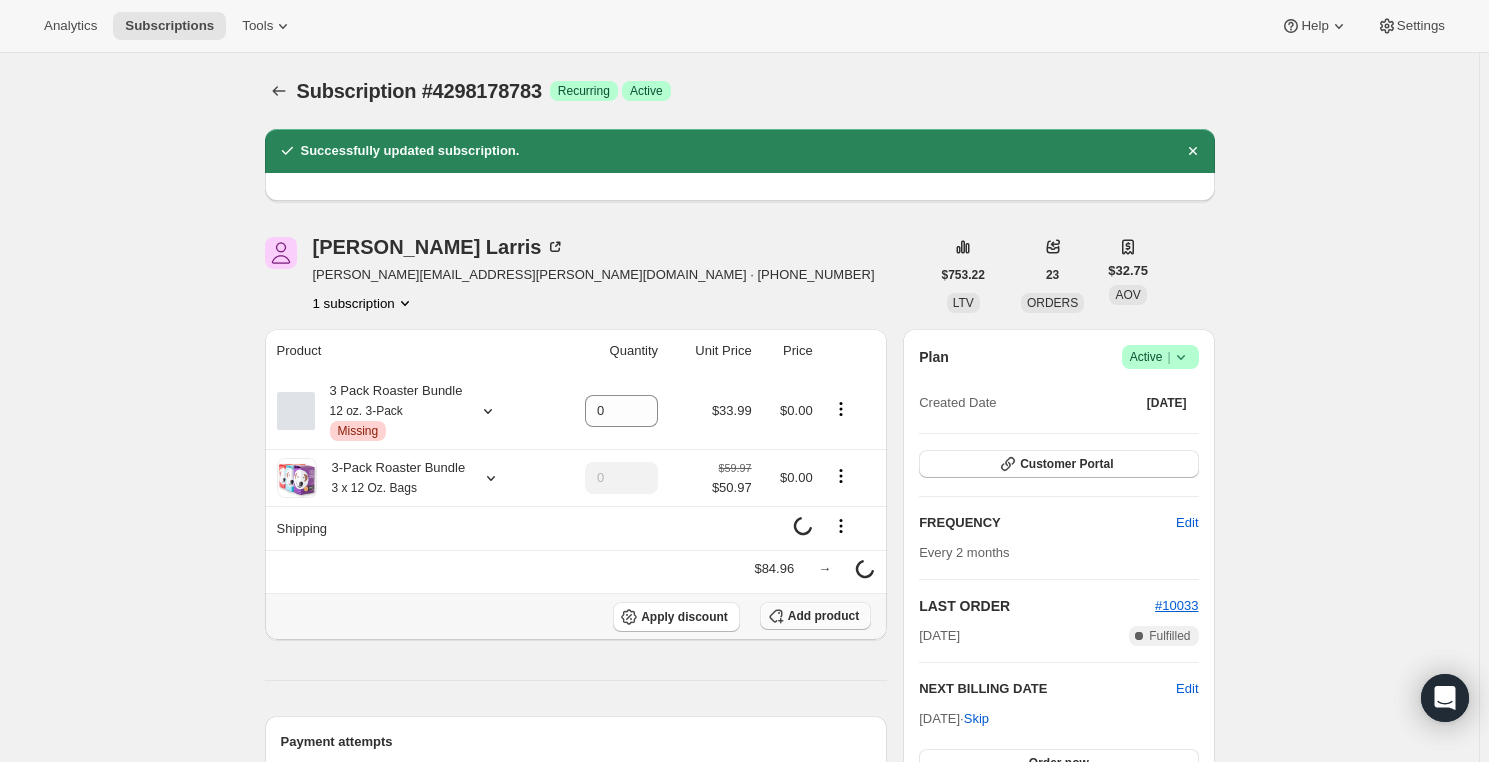 click on "Add product" at bounding box center [823, 616] 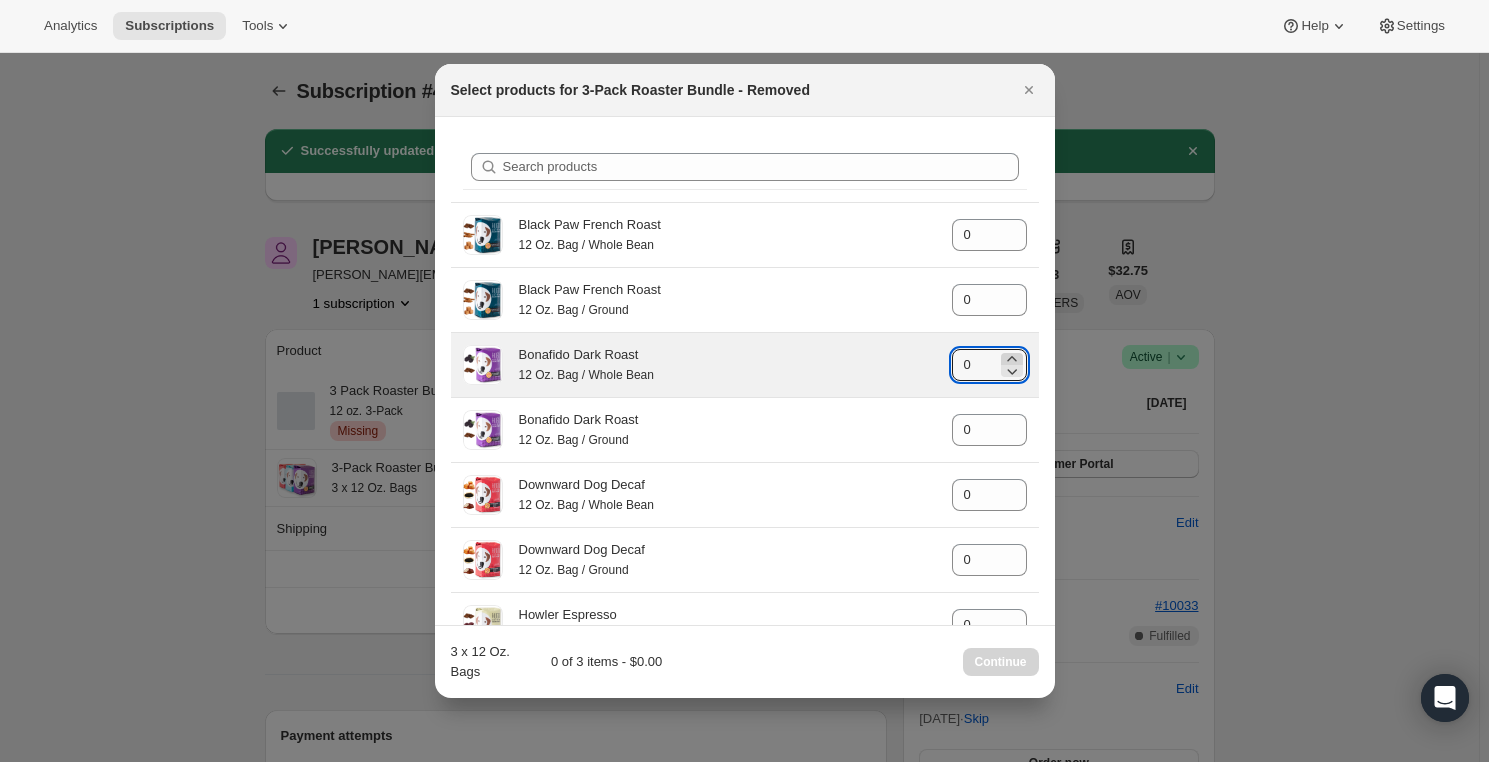 click 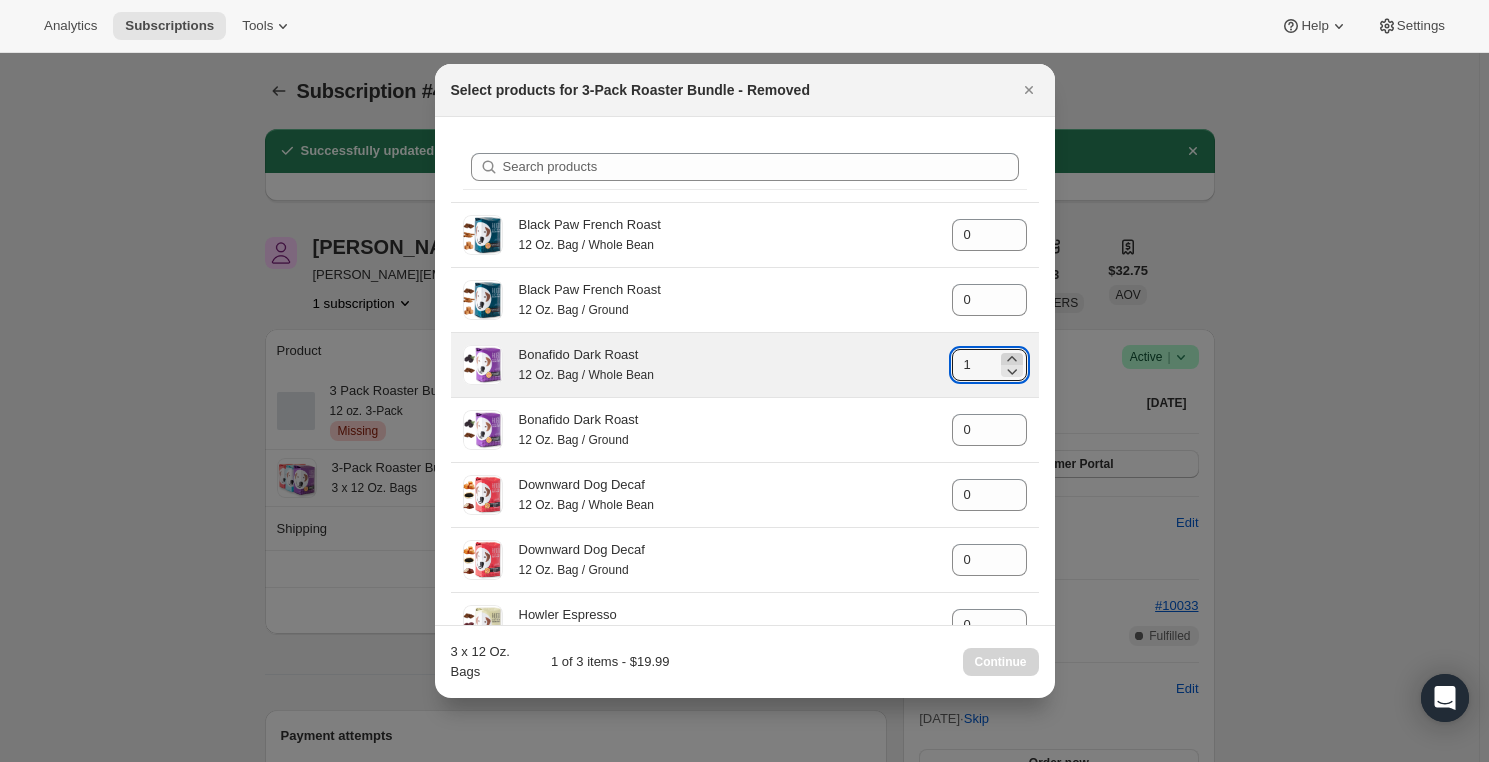 click 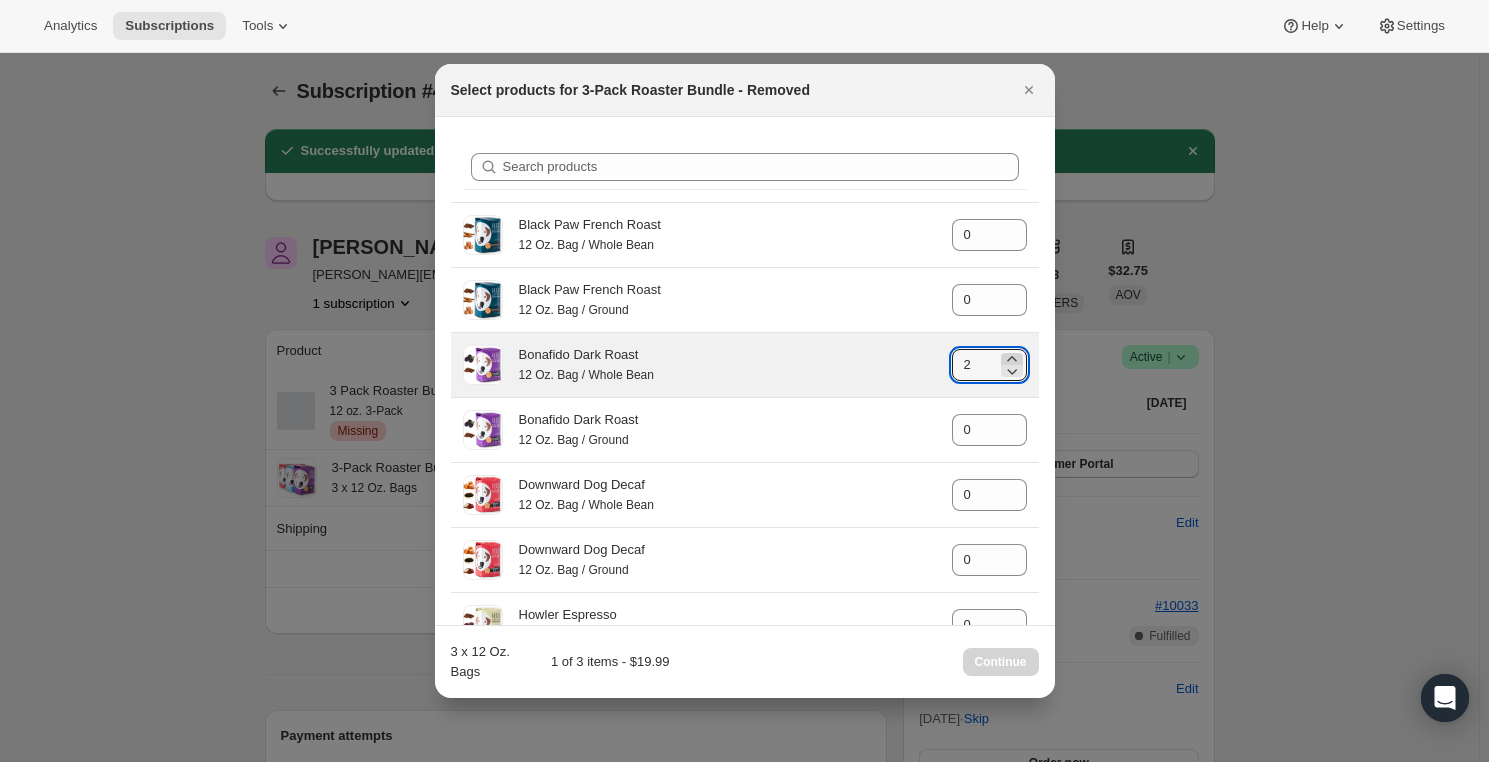 click 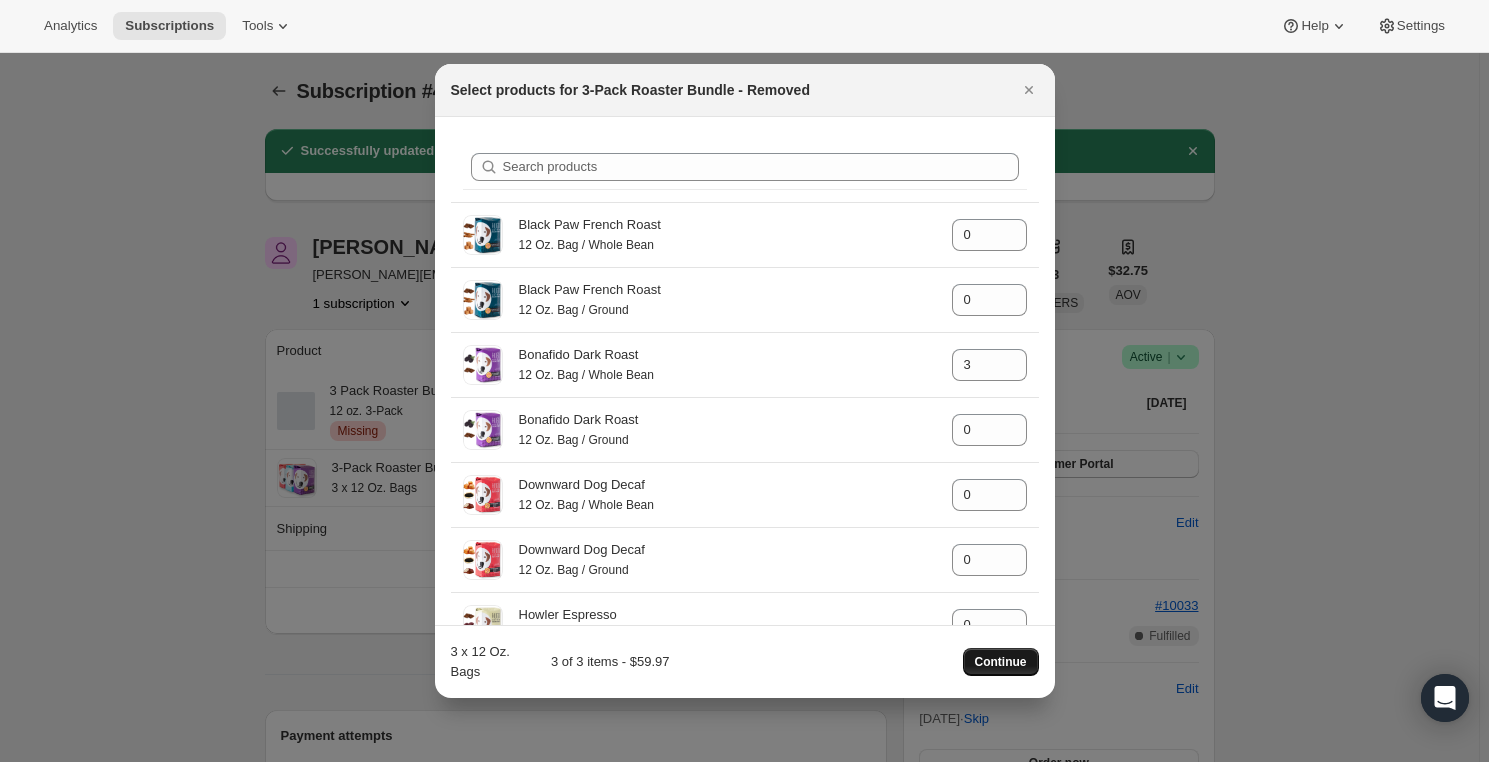click on "Continue" at bounding box center (1001, 662) 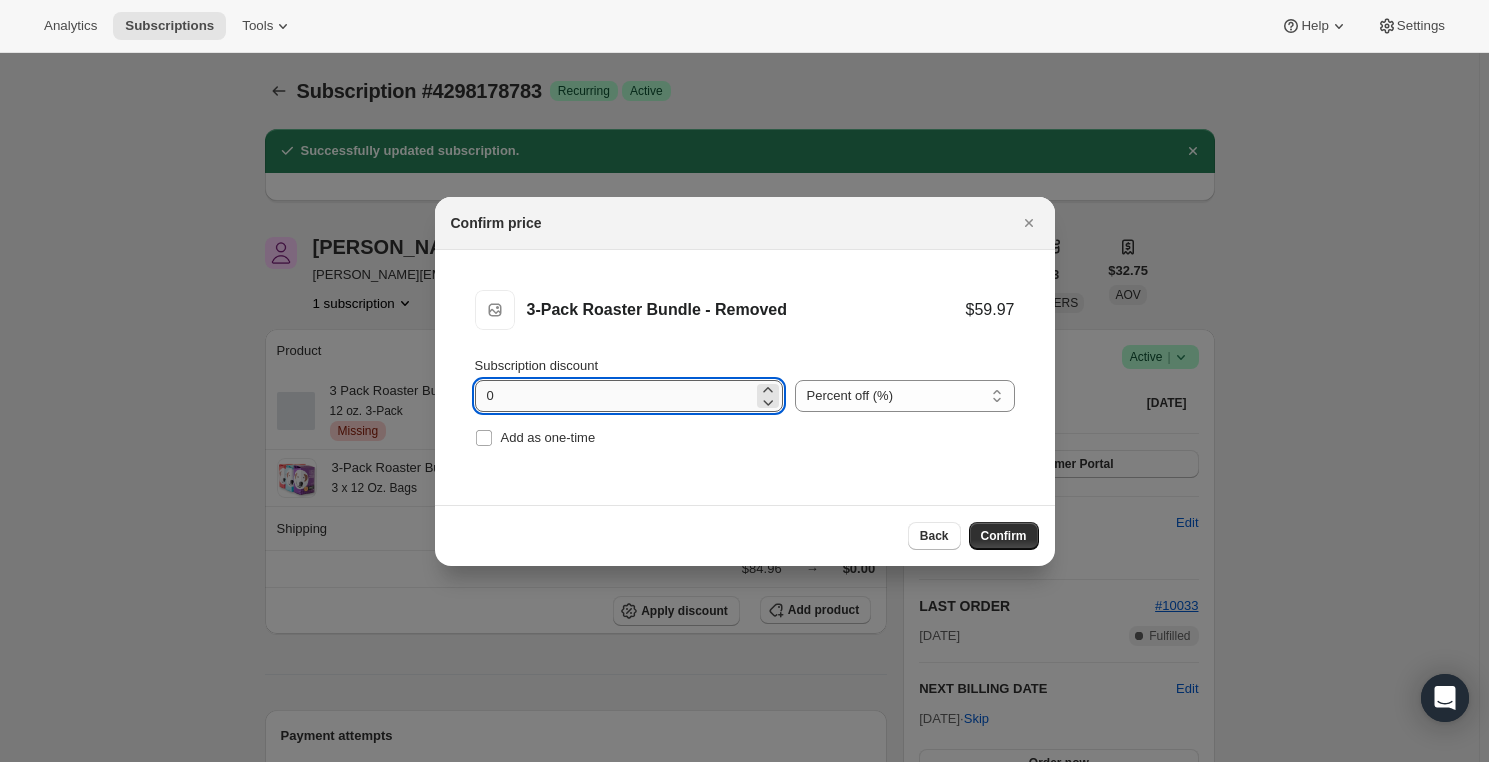 click on "0" at bounding box center (614, 396) 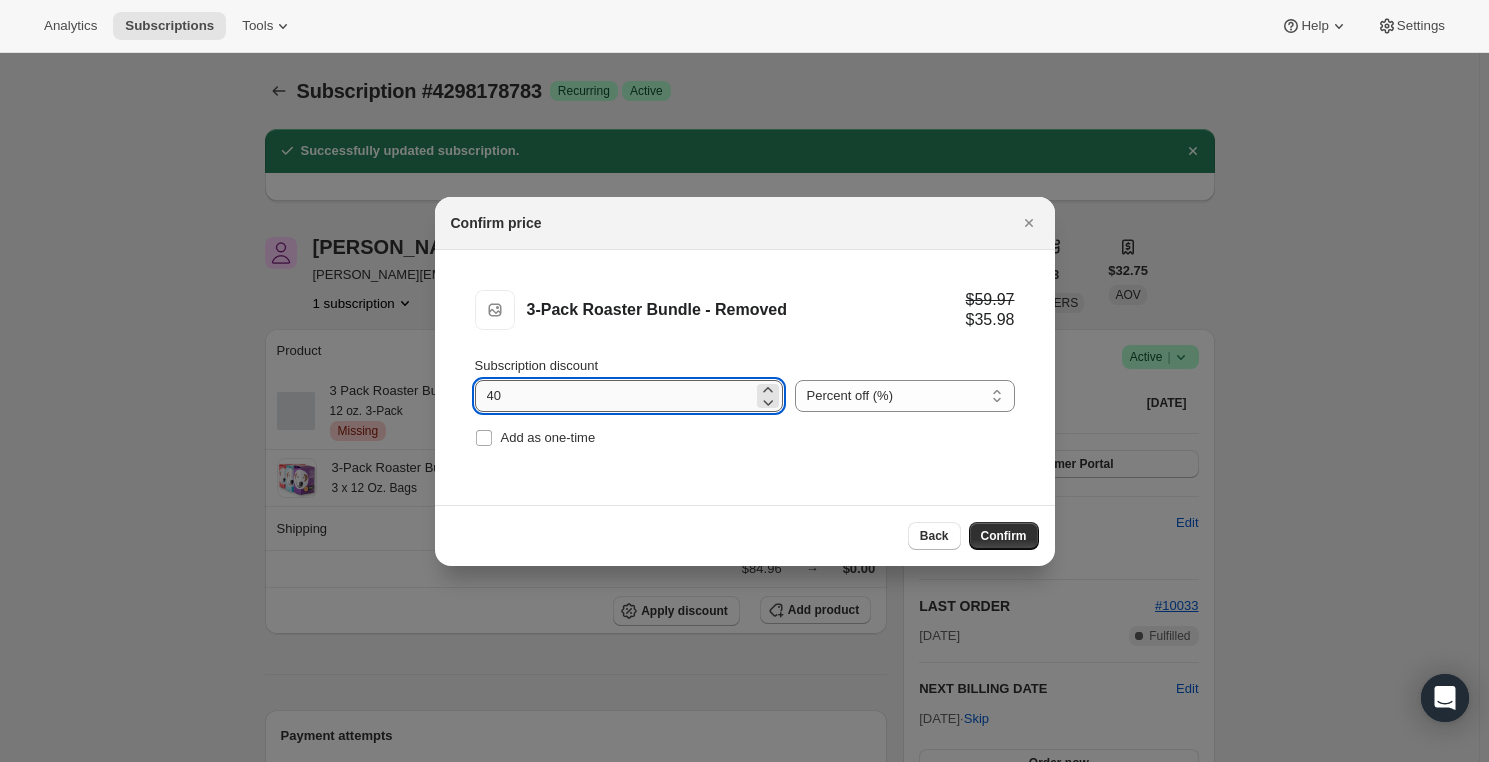 type on "4" 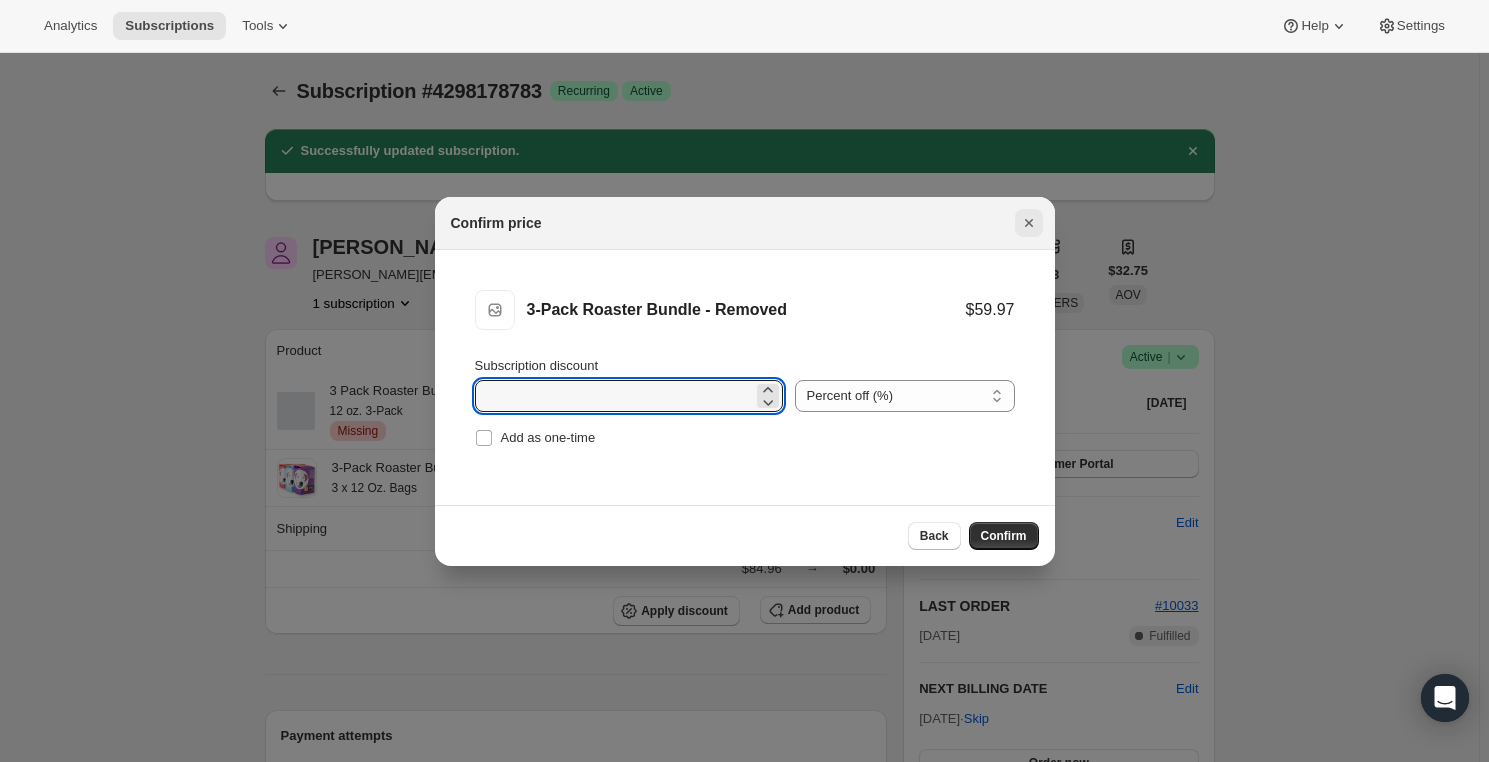 type 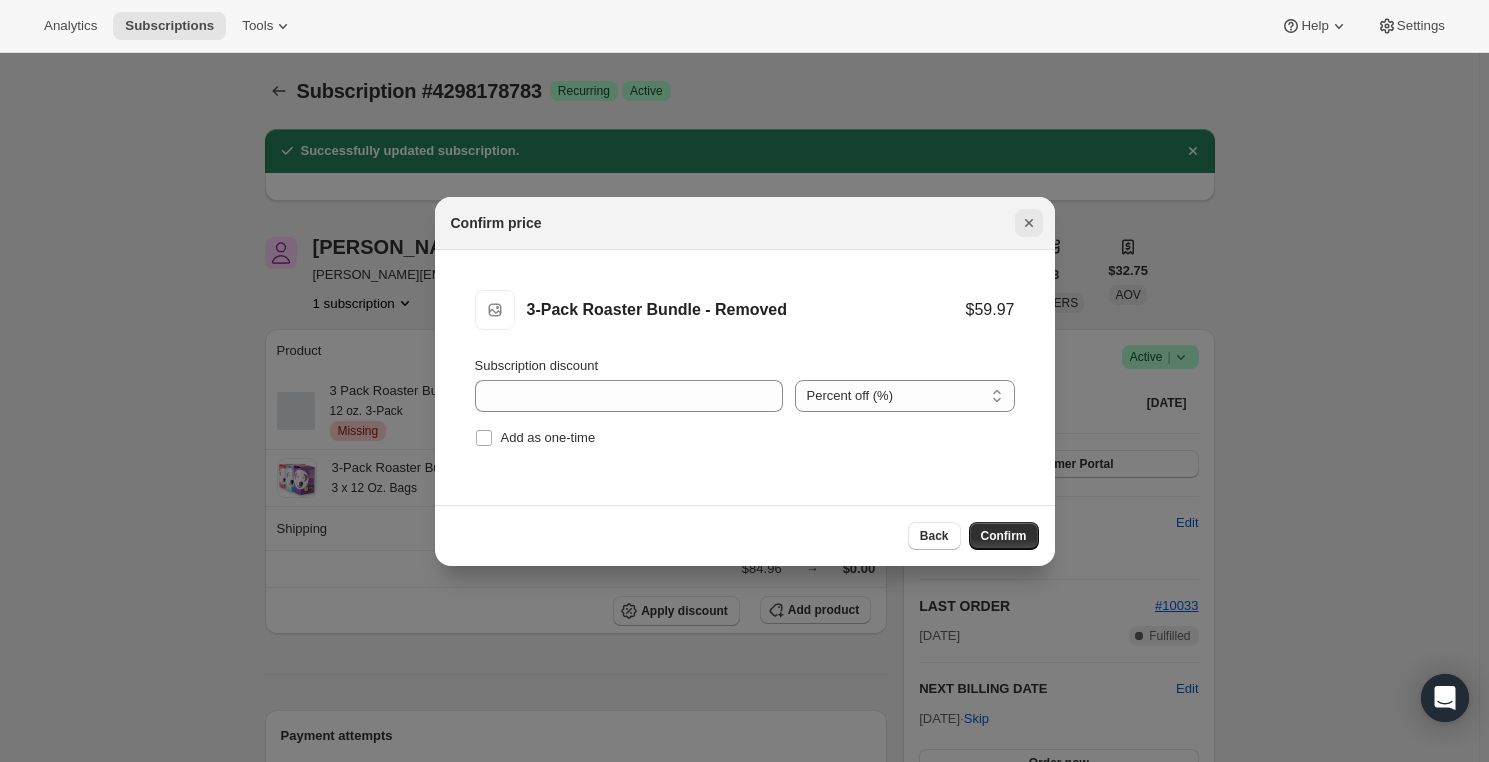 click 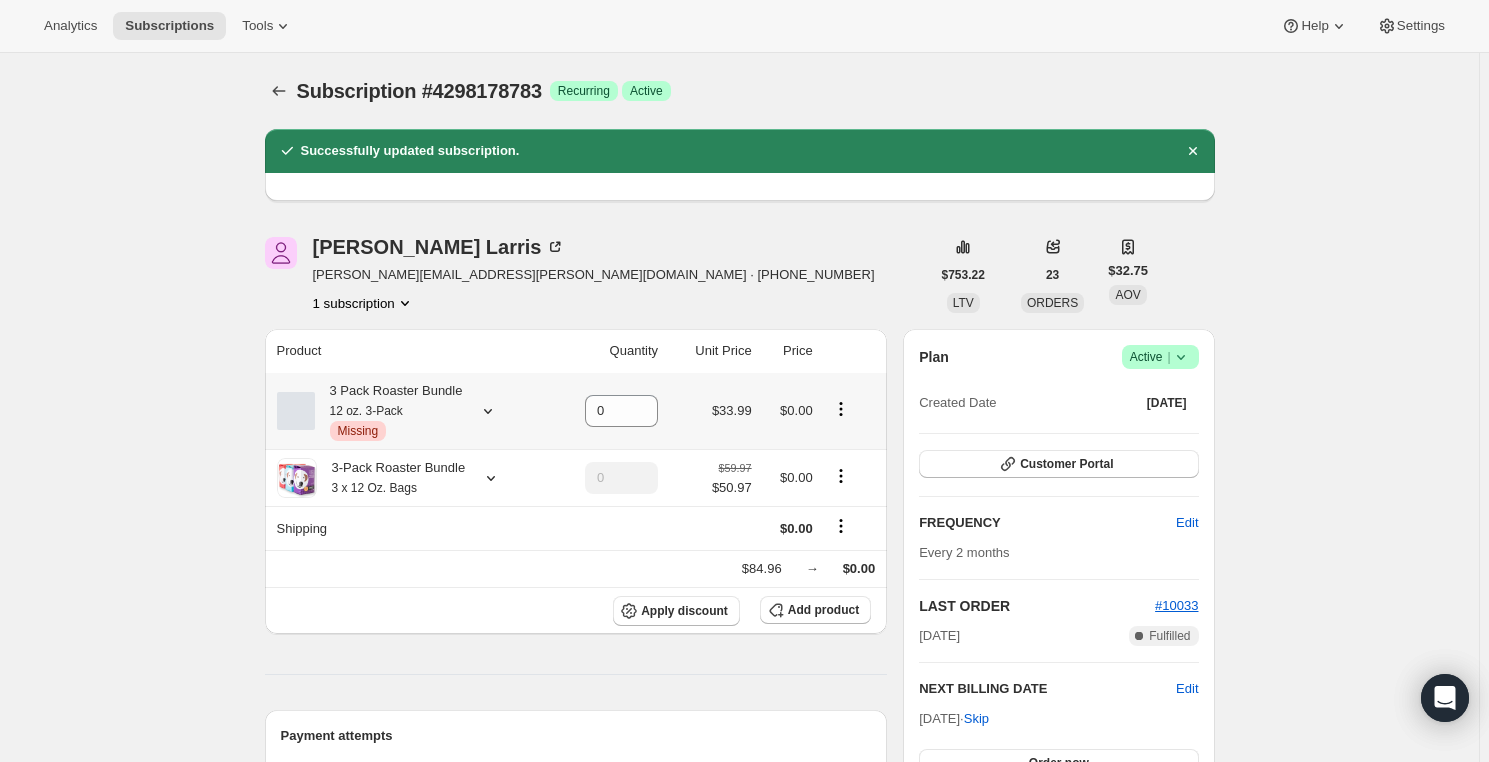 click 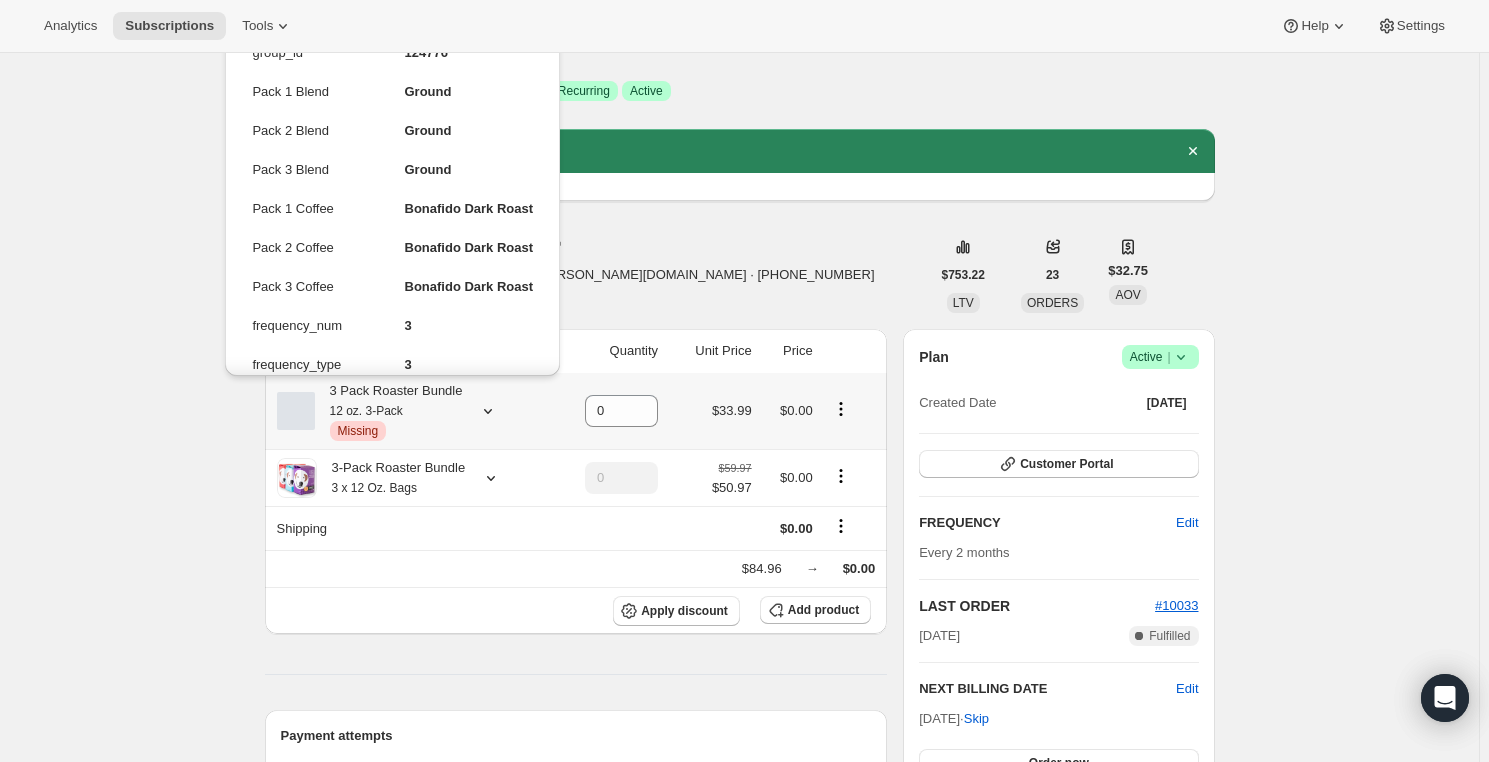 click 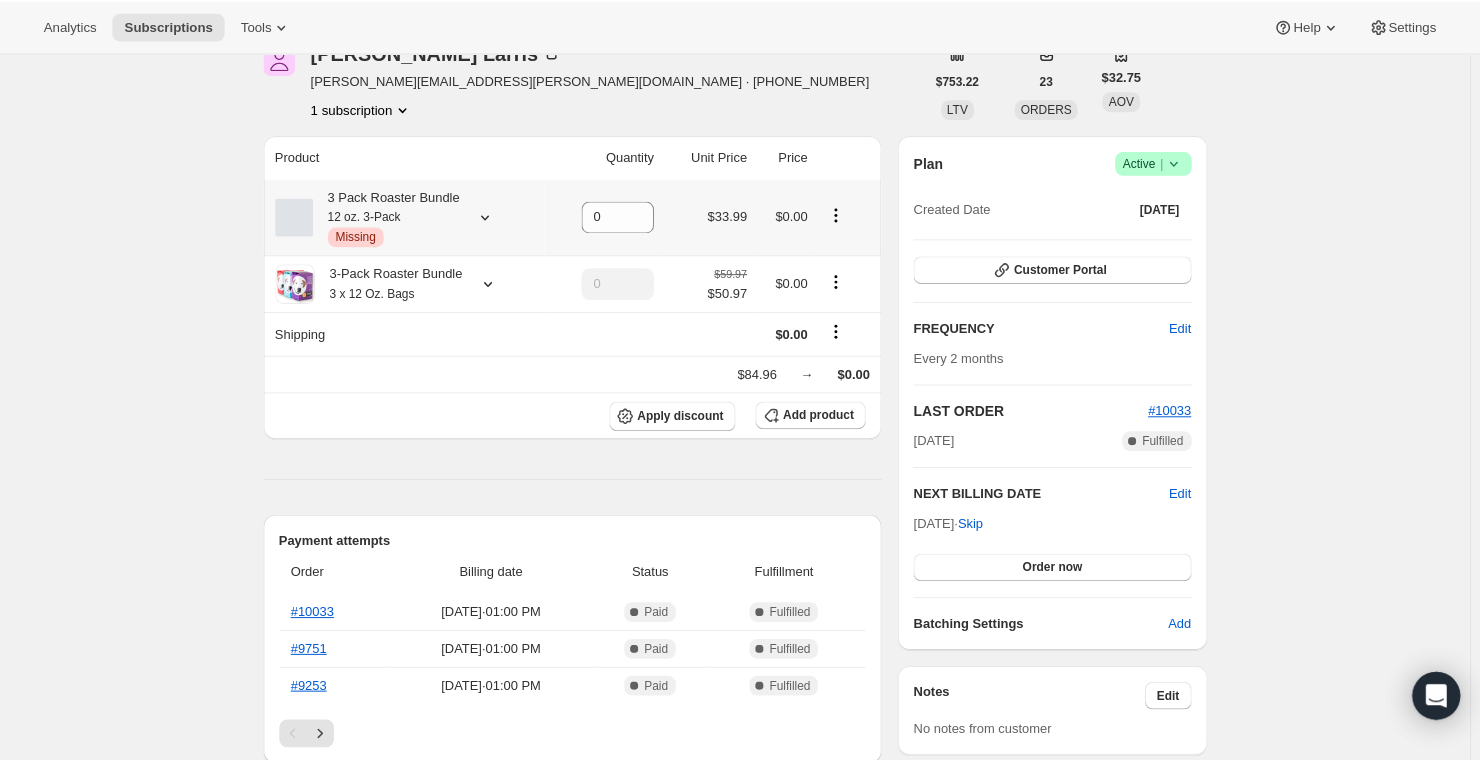scroll, scrollTop: 181, scrollLeft: 0, axis: vertical 